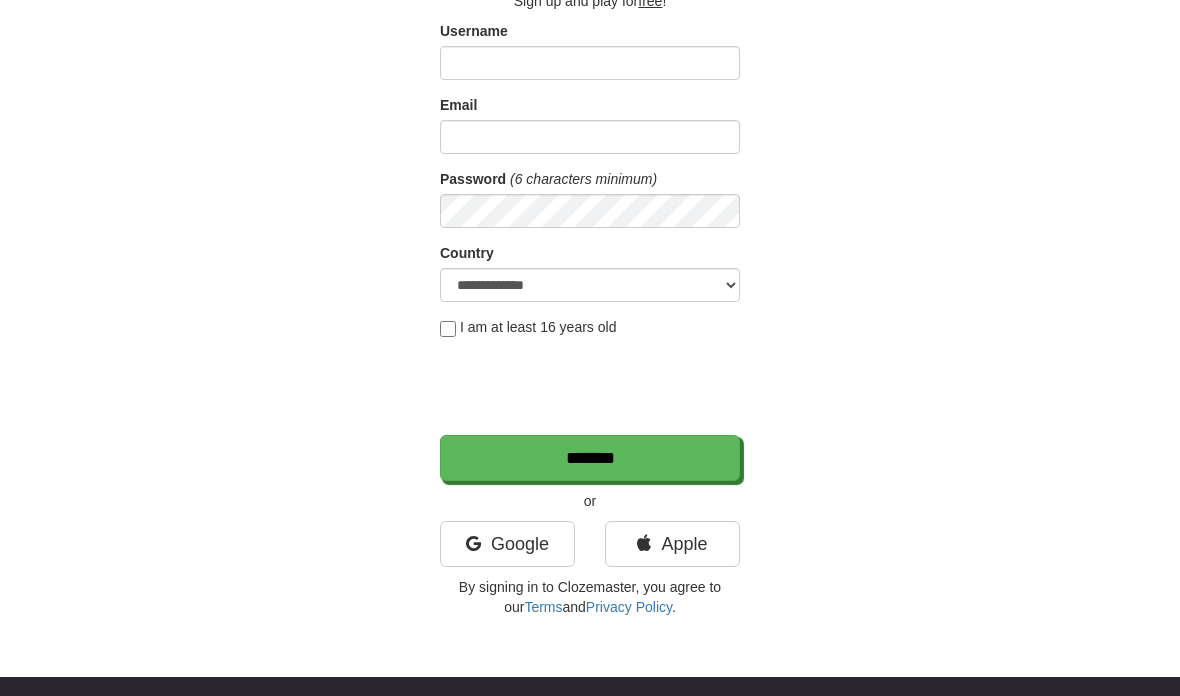 scroll, scrollTop: 0, scrollLeft: 0, axis: both 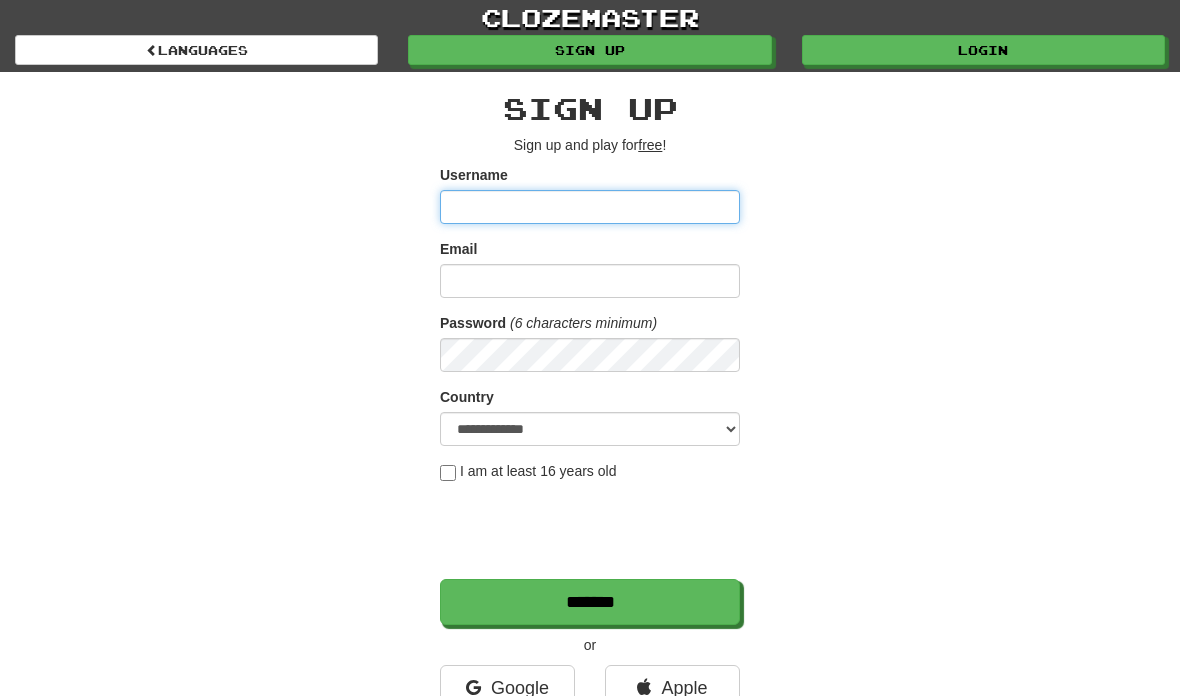 click on "Username" at bounding box center (590, 207) 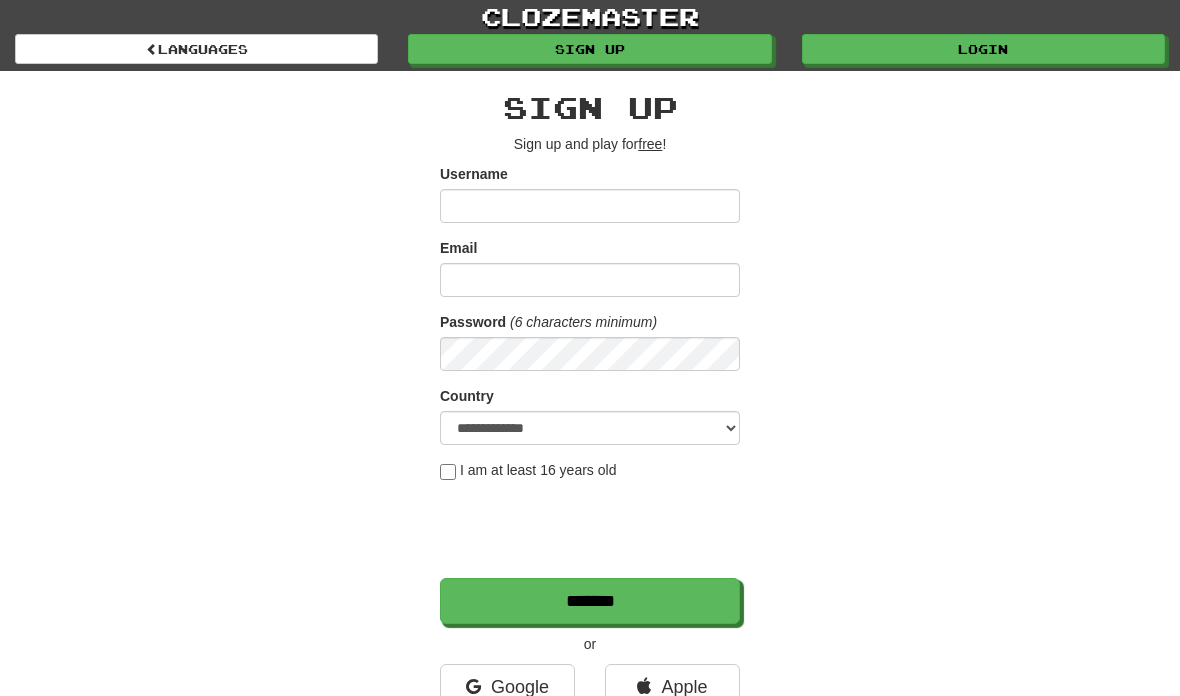 scroll, scrollTop: 92, scrollLeft: 0, axis: vertical 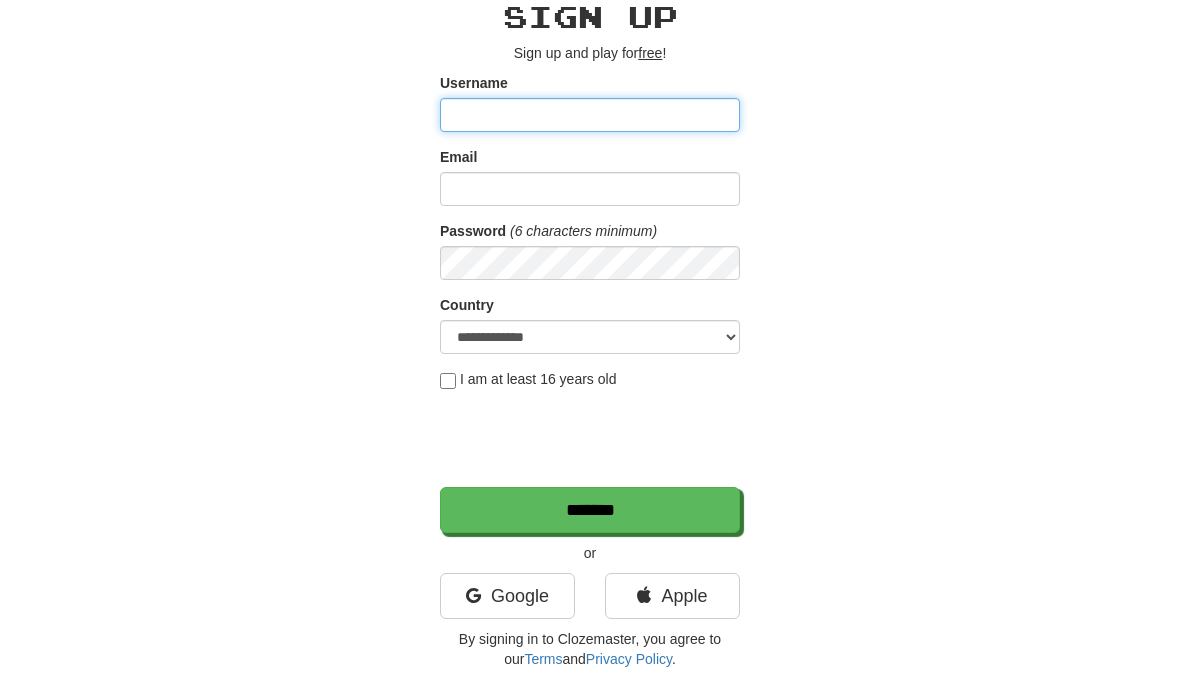 type on "**********" 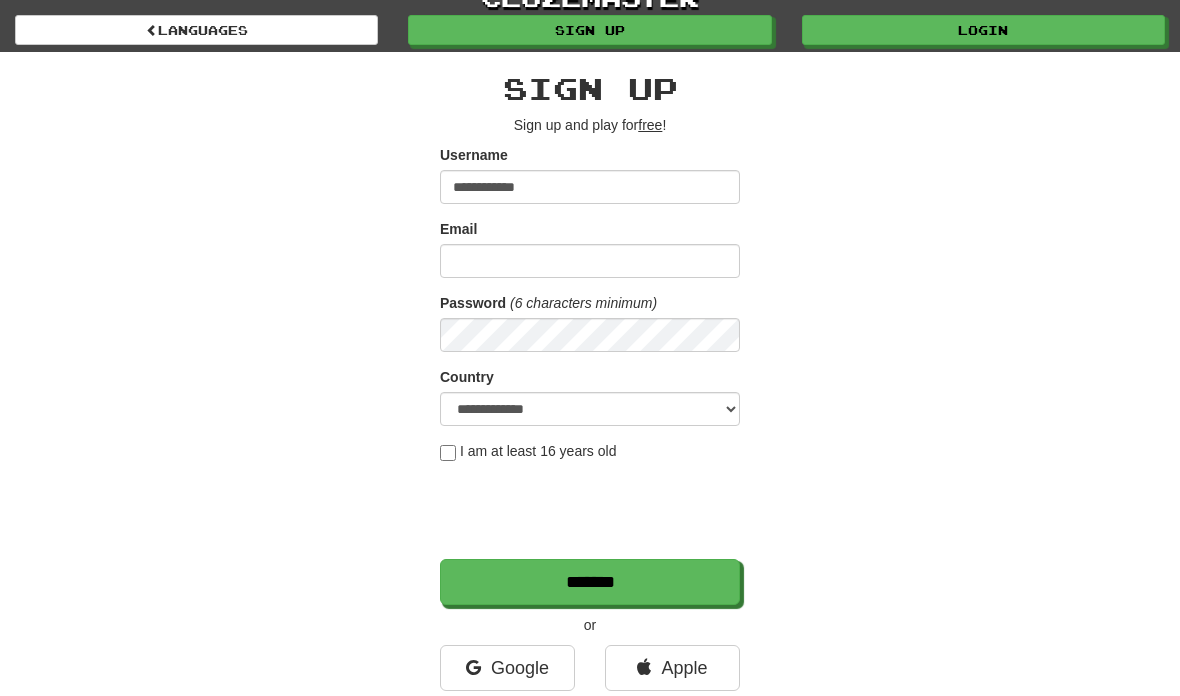 scroll, scrollTop: 0, scrollLeft: 0, axis: both 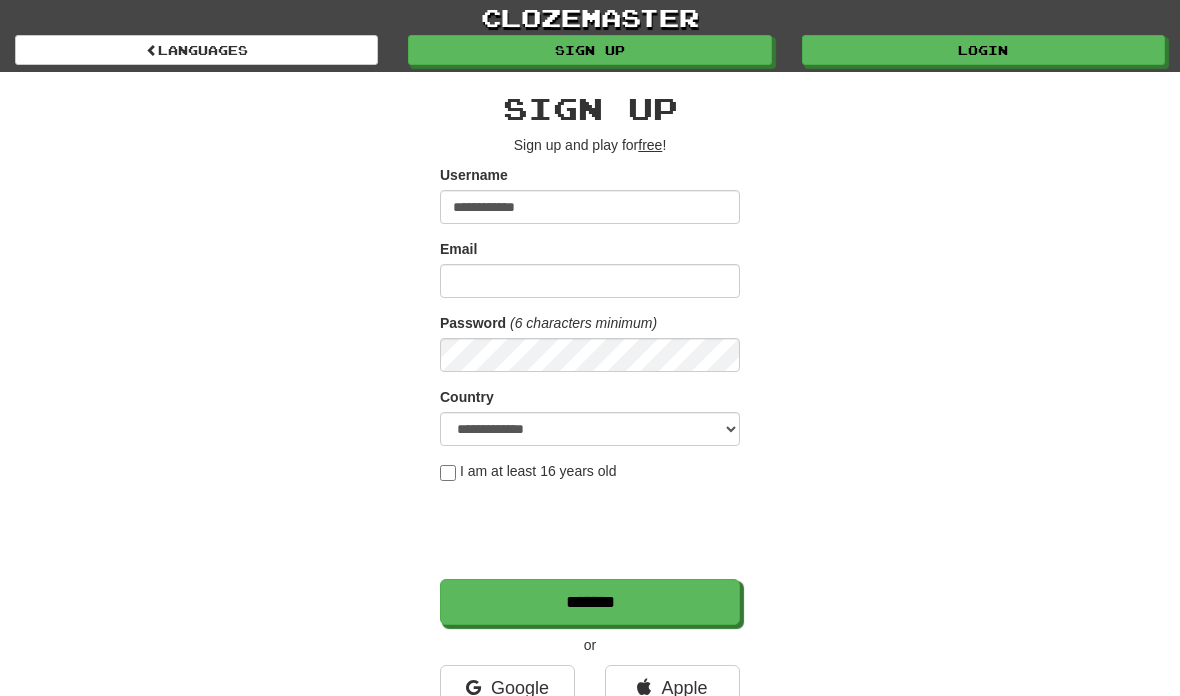 click on "Login" at bounding box center (983, 50) 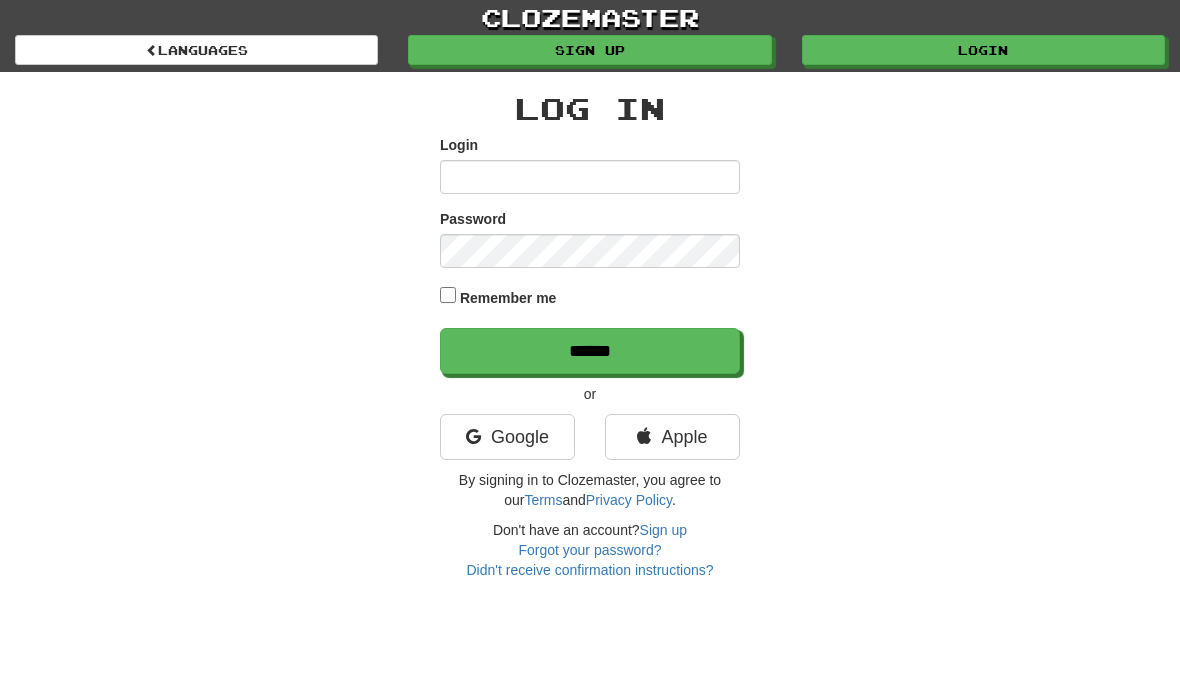 scroll, scrollTop: 0, scrollLeft: 0, axis: both 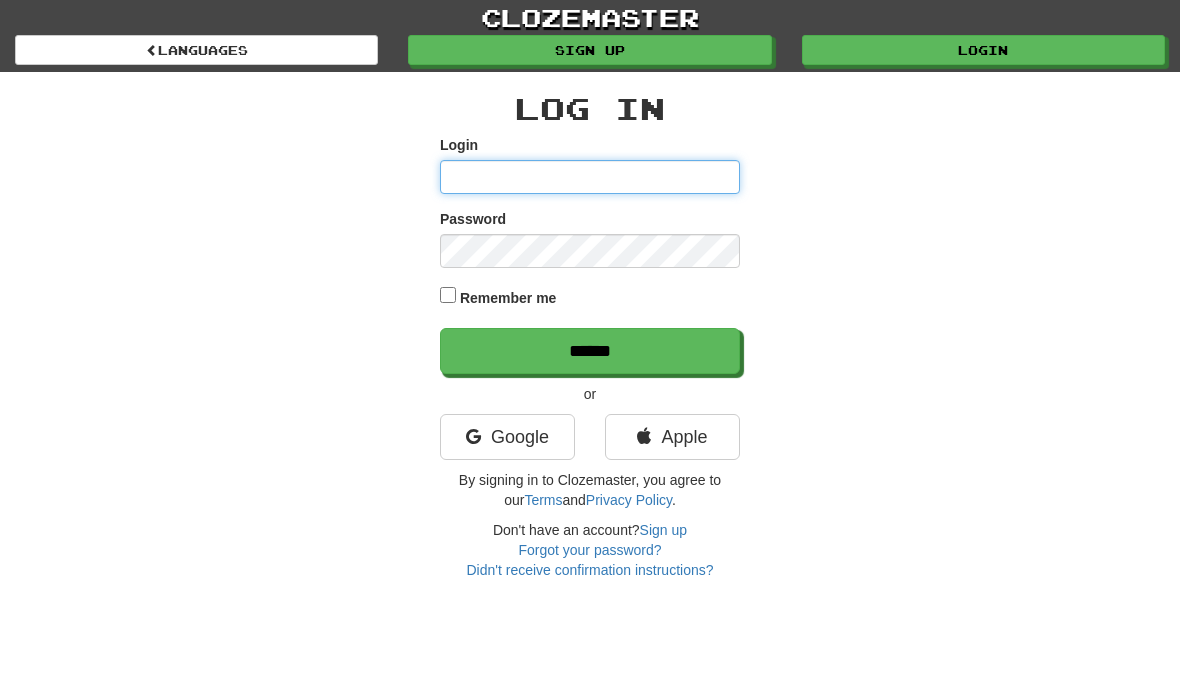 type on "**********" 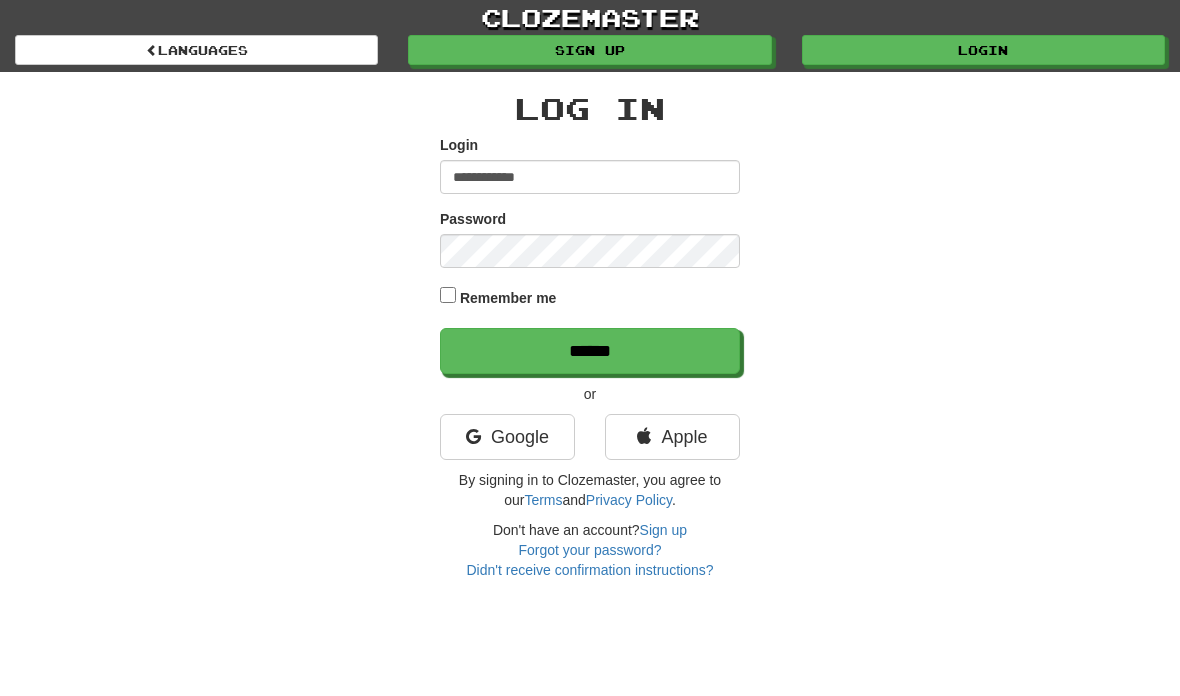 click on "**********" at bounding box center (590, 254) 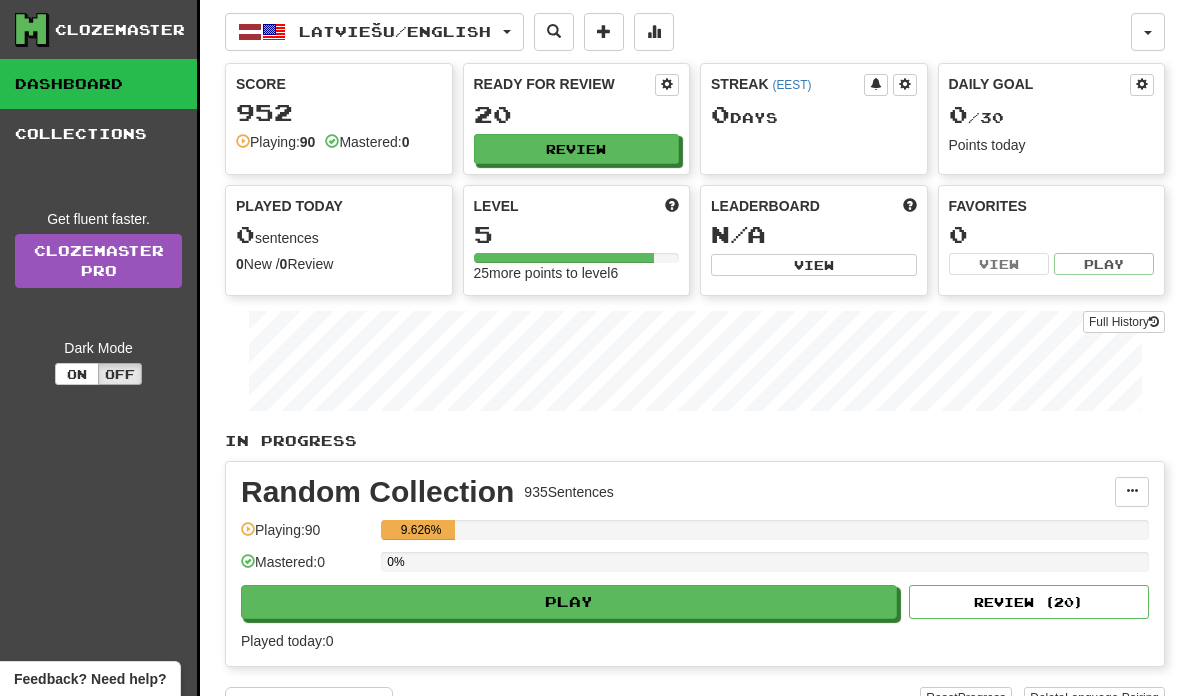 scroll, scrollTop: 0, scrollLeft: 0, axis: both 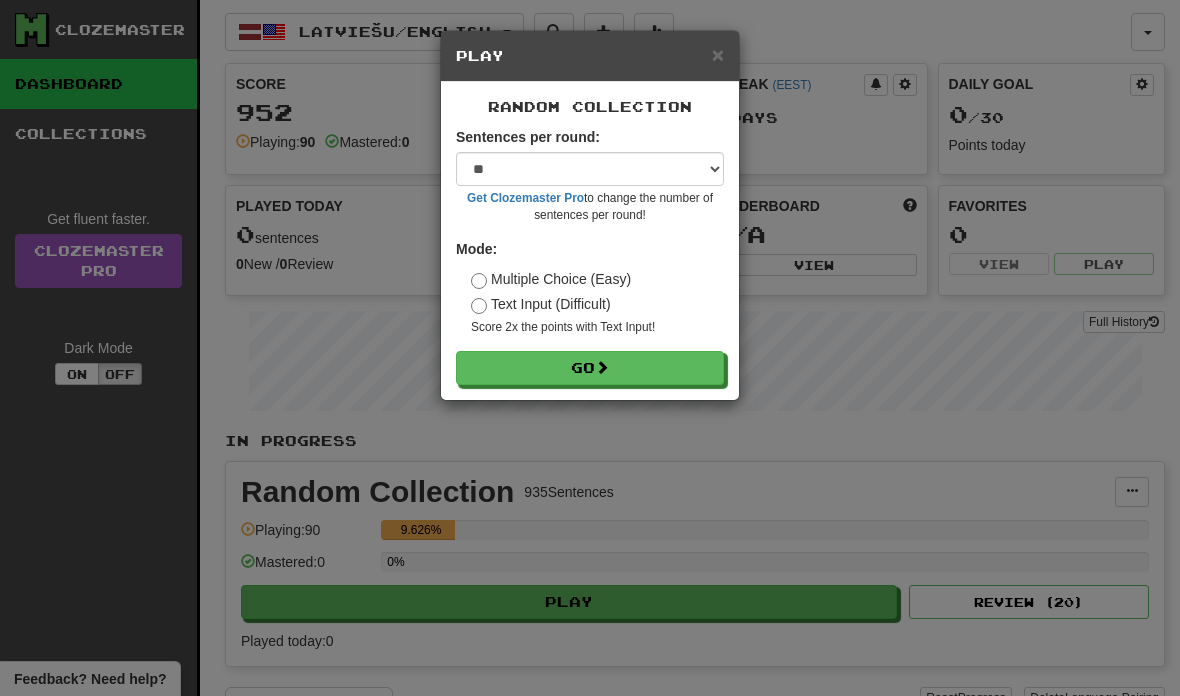 click on "Go" at bounding box center (590, 368) 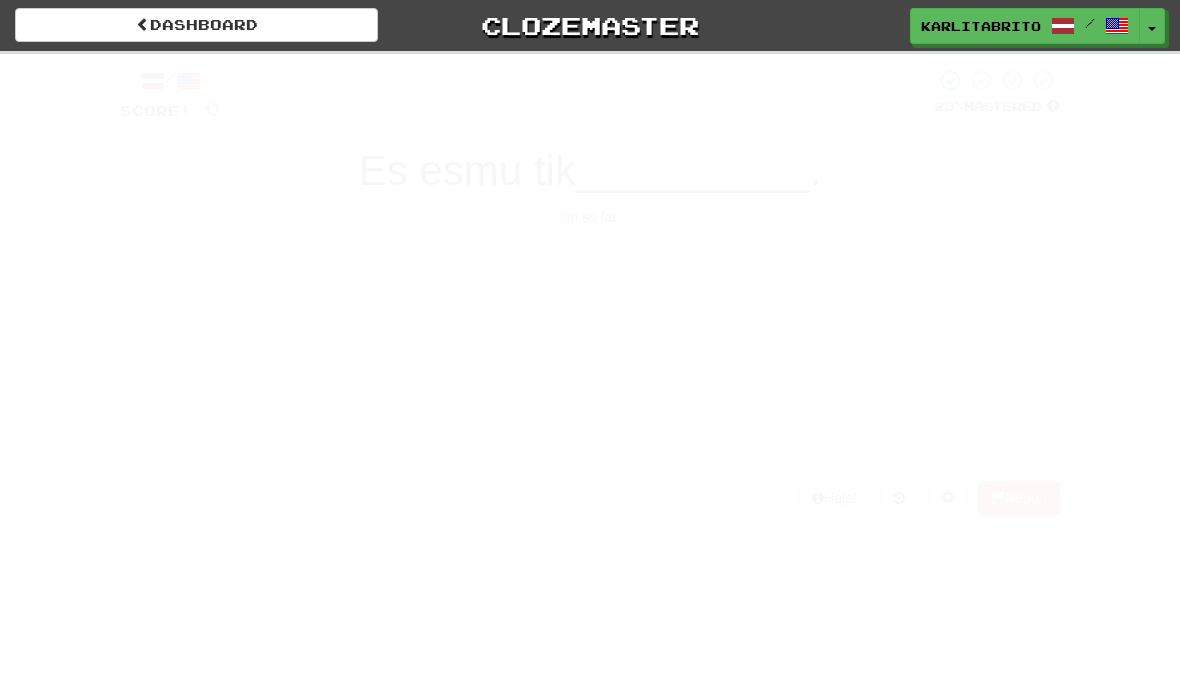 scroll, scrollTop: 0, scrollLeft: 0, axis: both 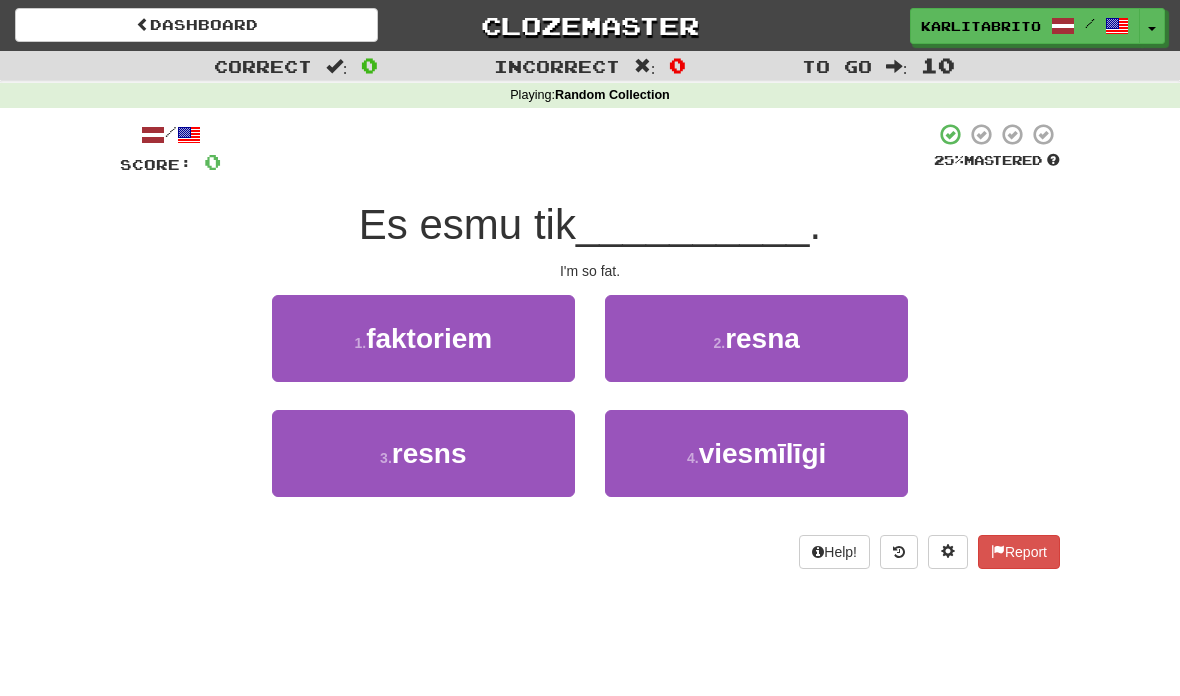click on "resna" at bounding box center (762, 338) 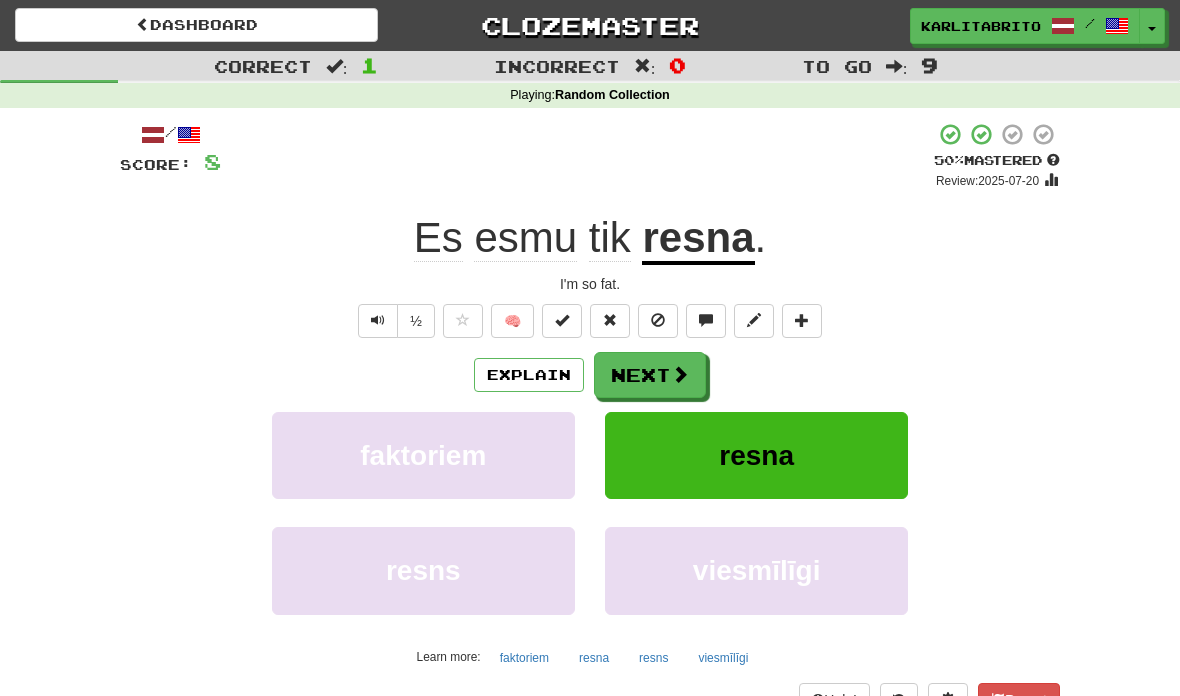 click on "Next" at bounding box center [650, 375] 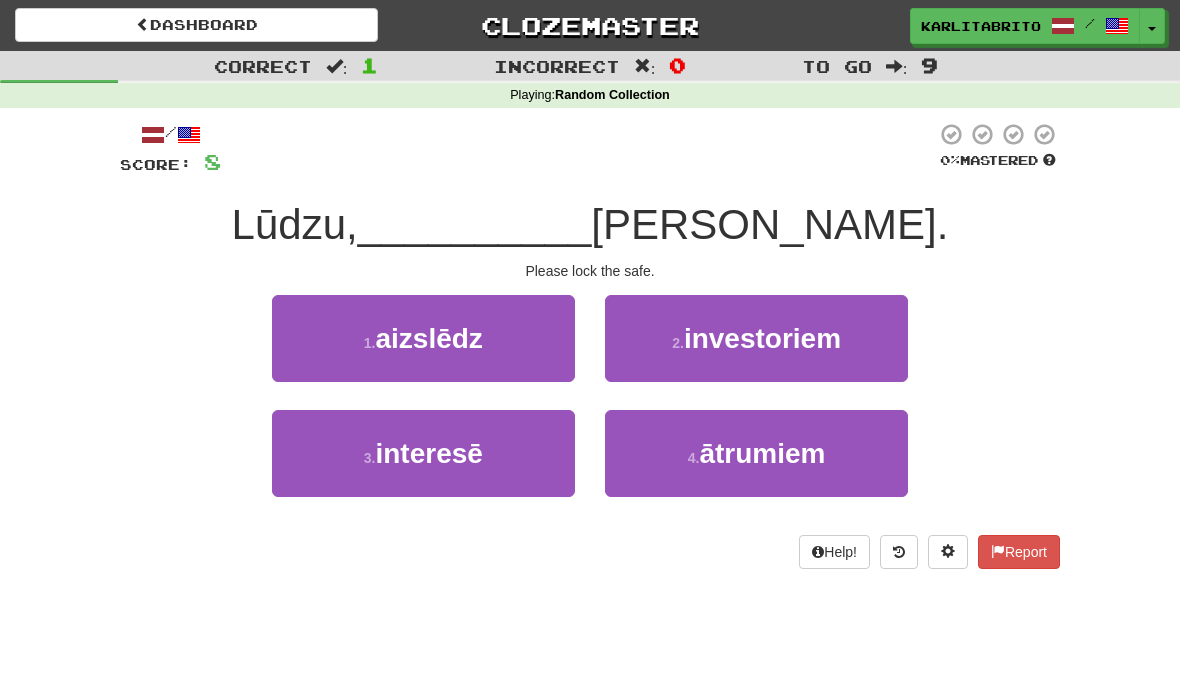 click on "aizslēdz" at bounding box center [428, 338] 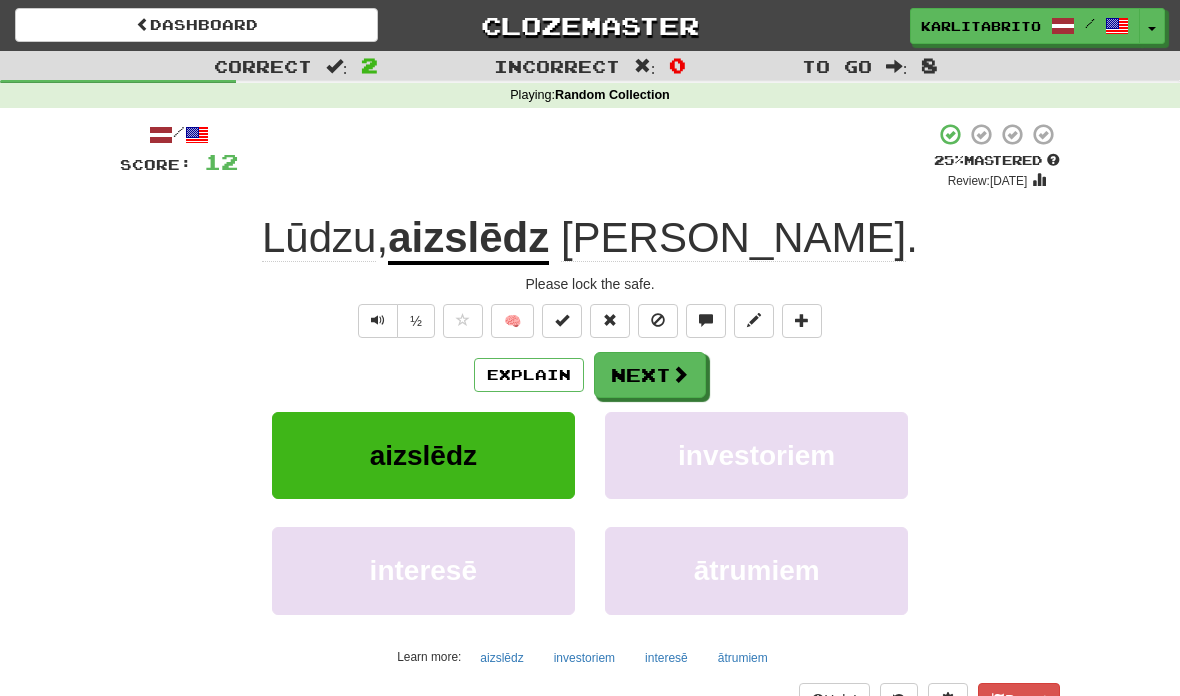 click on "Next" at bounding box center (650, 375) 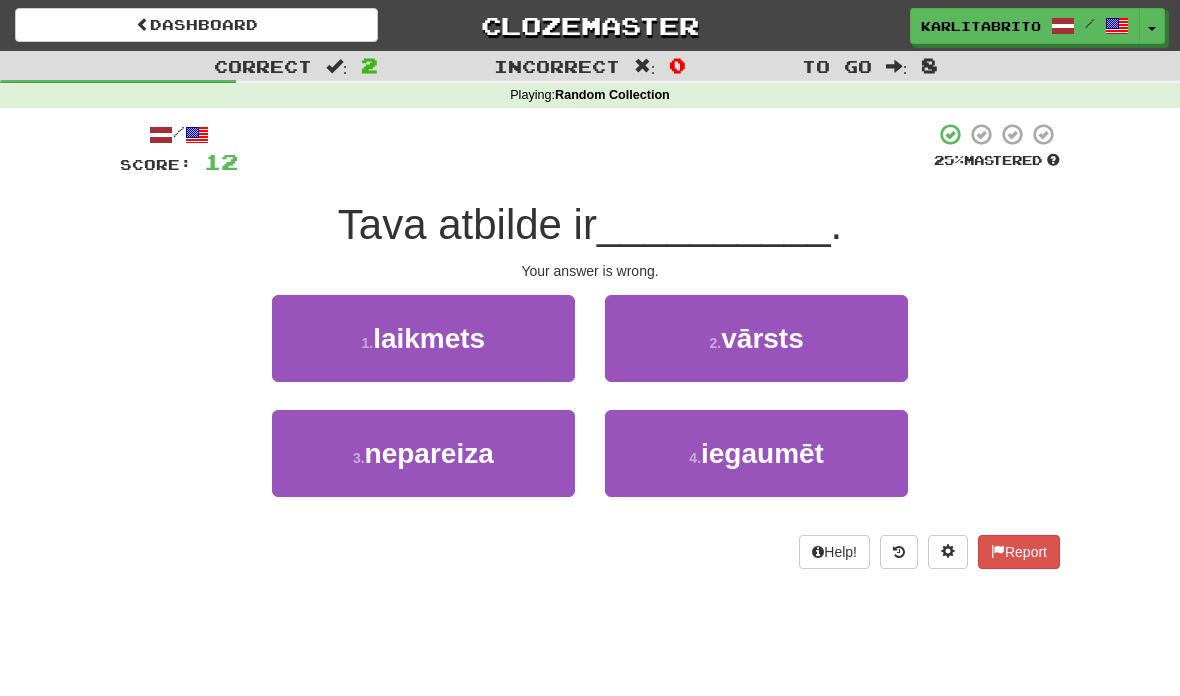 click on "nepareiza" at bounding box center [429, 453] 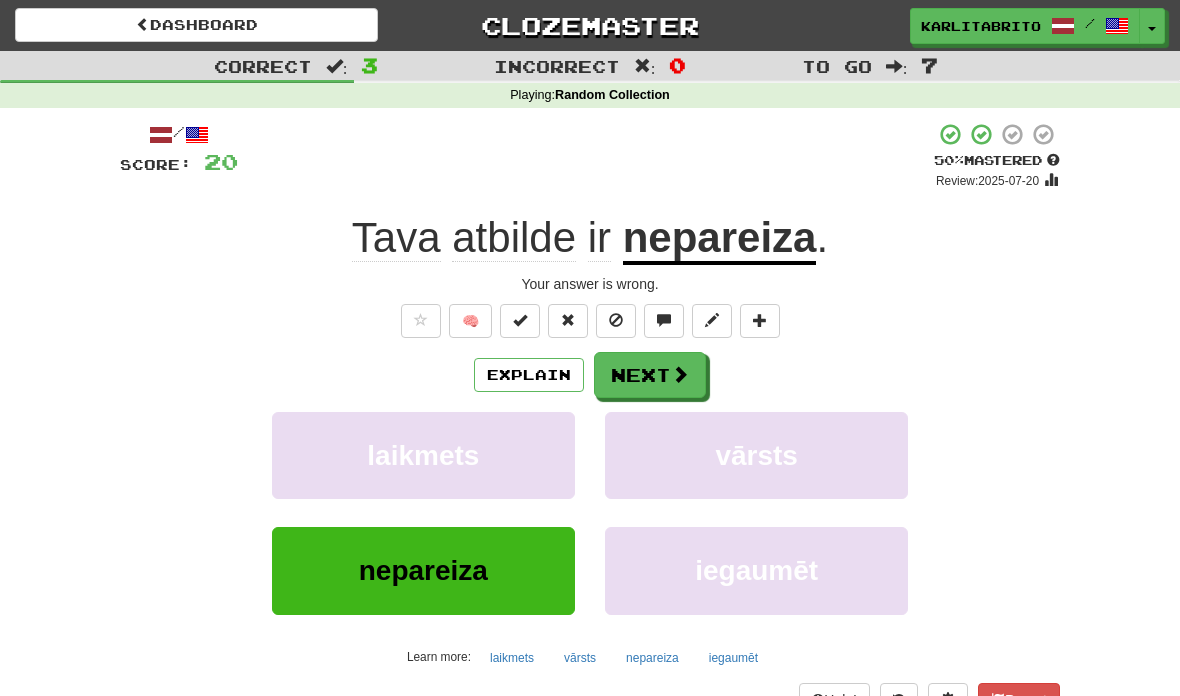 click on "Next" at bounding box center (650, 375) 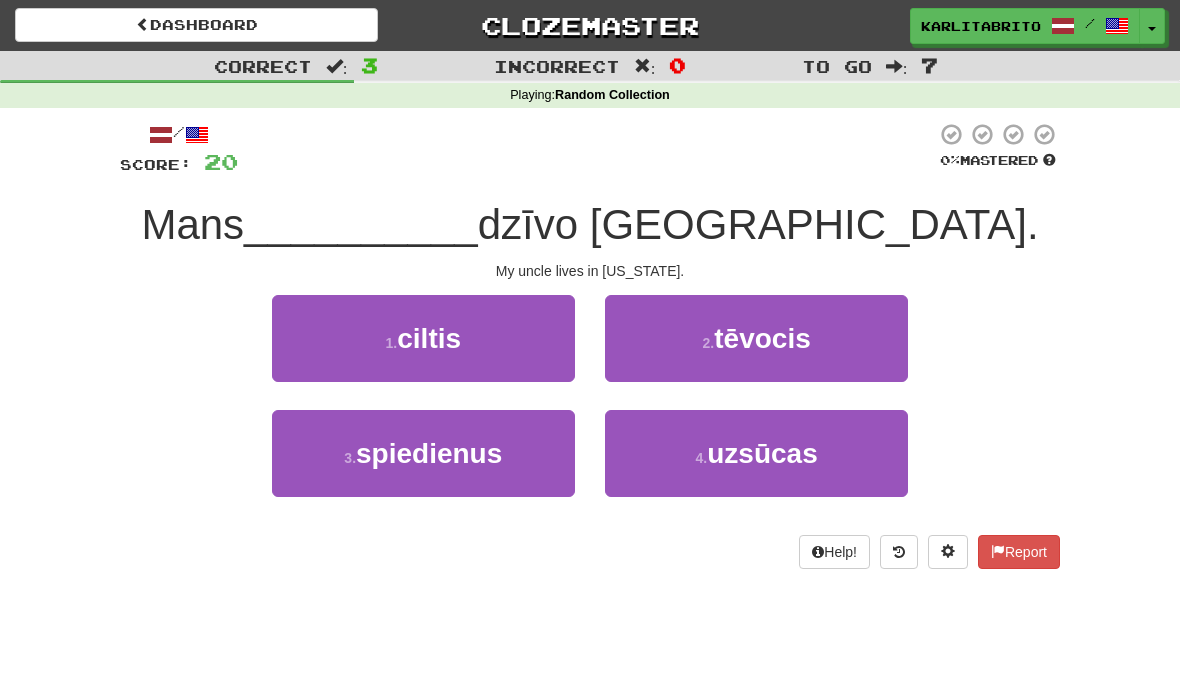click on "tēvocis" at bounding box center [762, 338] 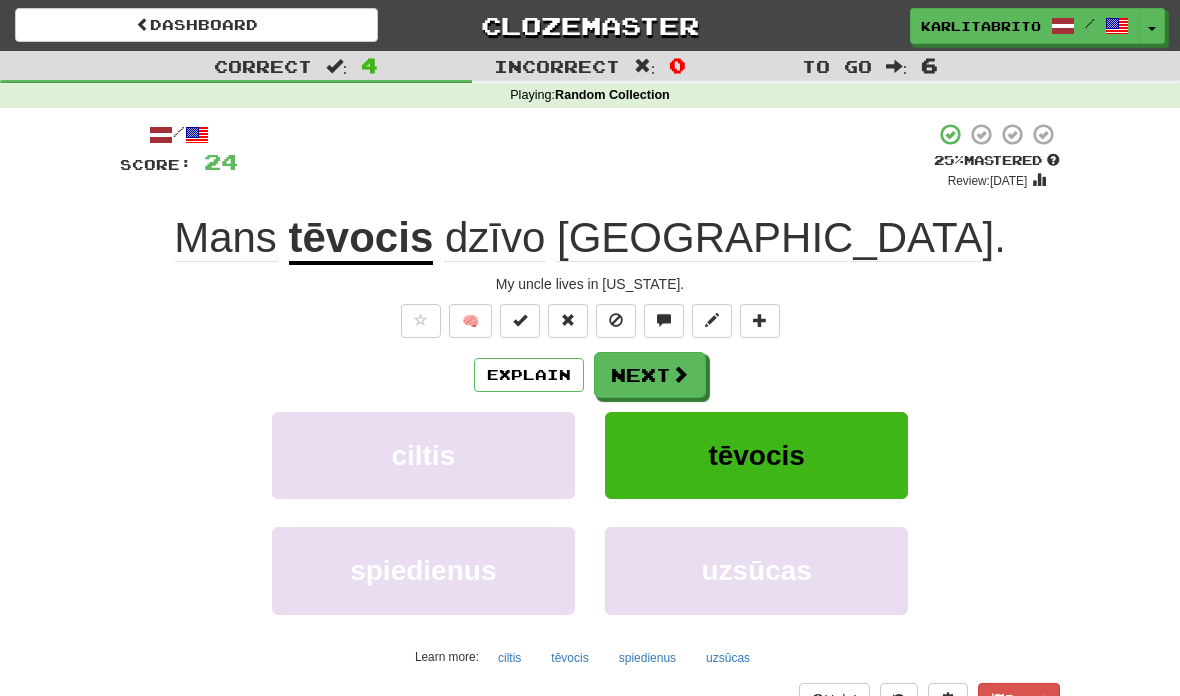 click at bounding box center (680, 374) 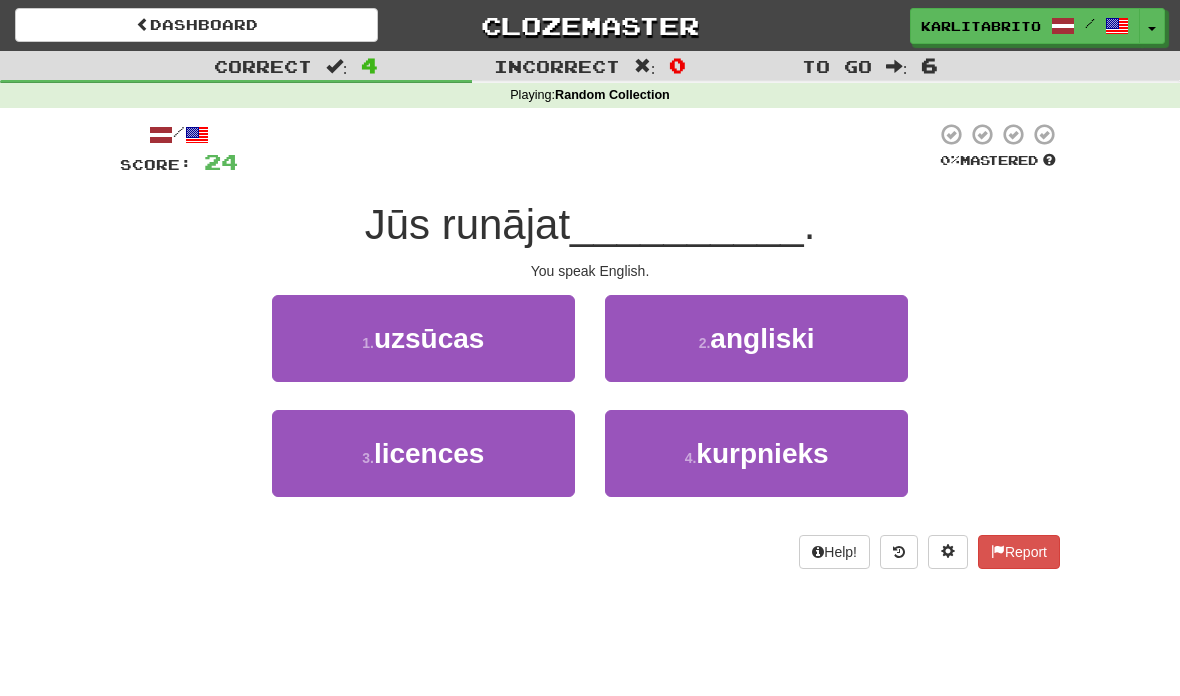 click on "angliski" at bounding box center (762, 338) 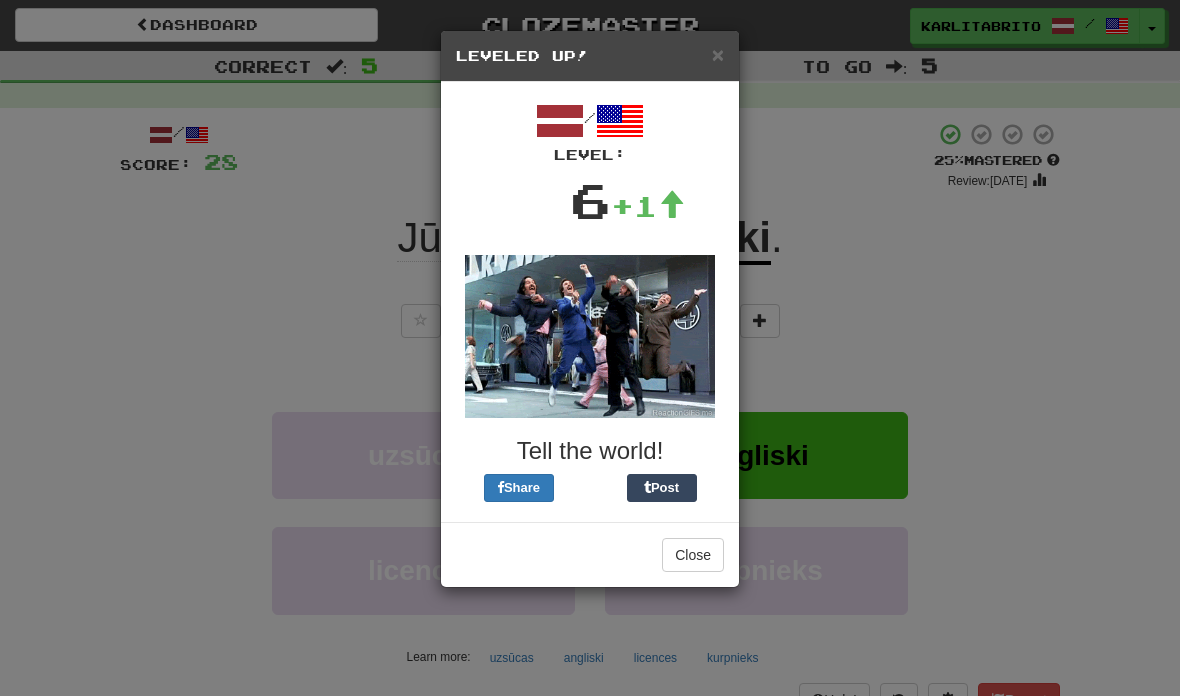 click on "Close" at bounding box center [693, 555] 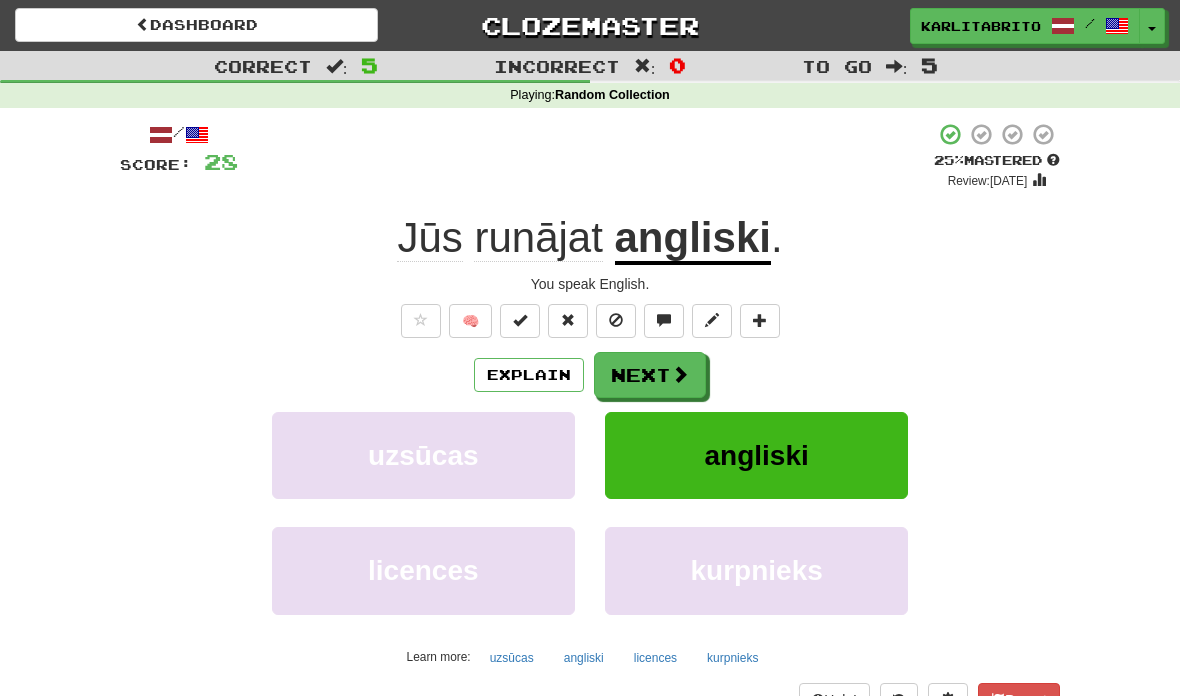 click on "Next" at bounding box center (650, 375) 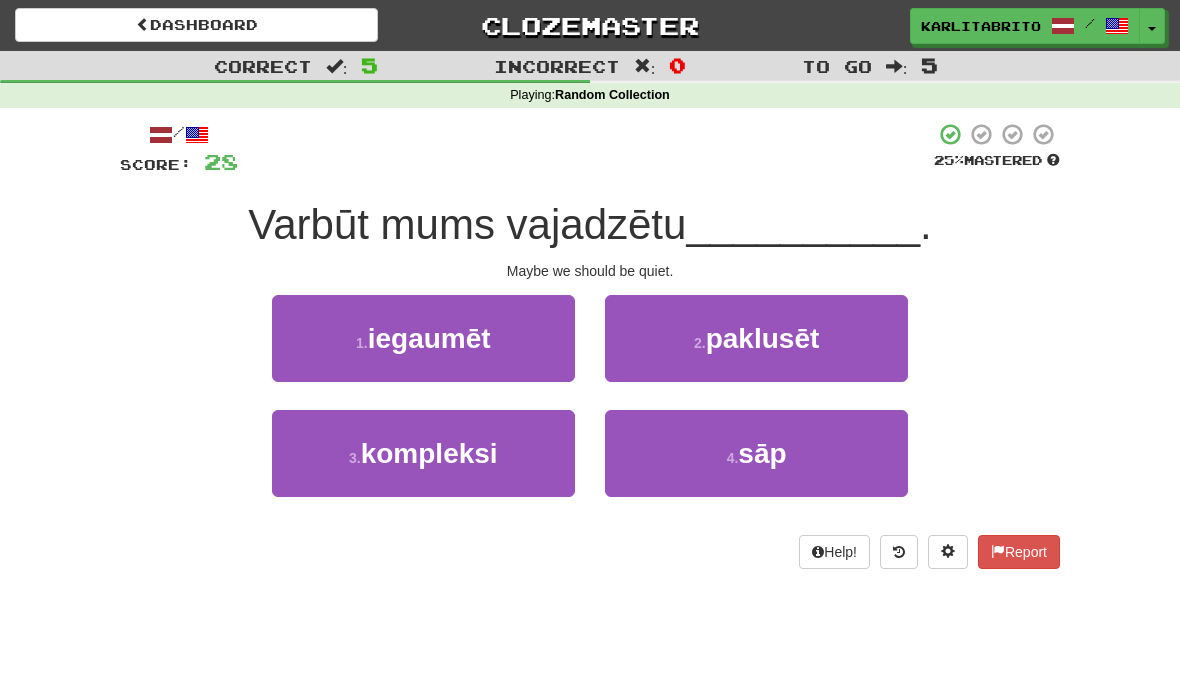 click on "paklusēt" at bounding box center [763, 338] 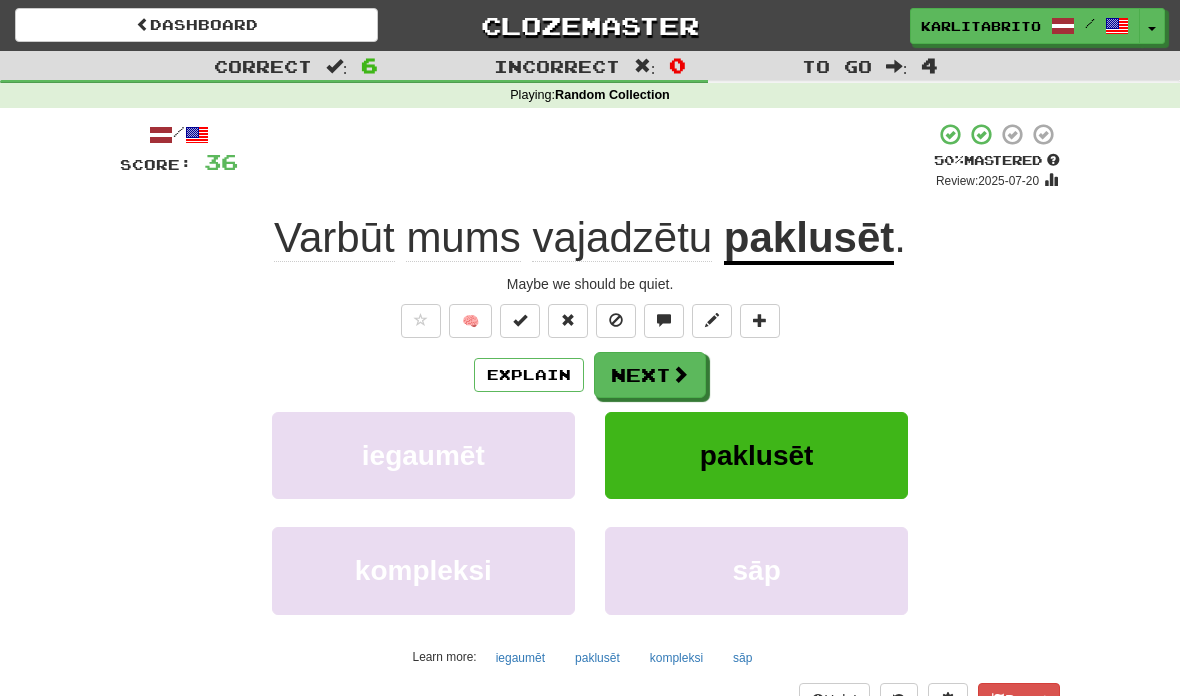 click on "paklusēt" at bounding box center (757, 455) 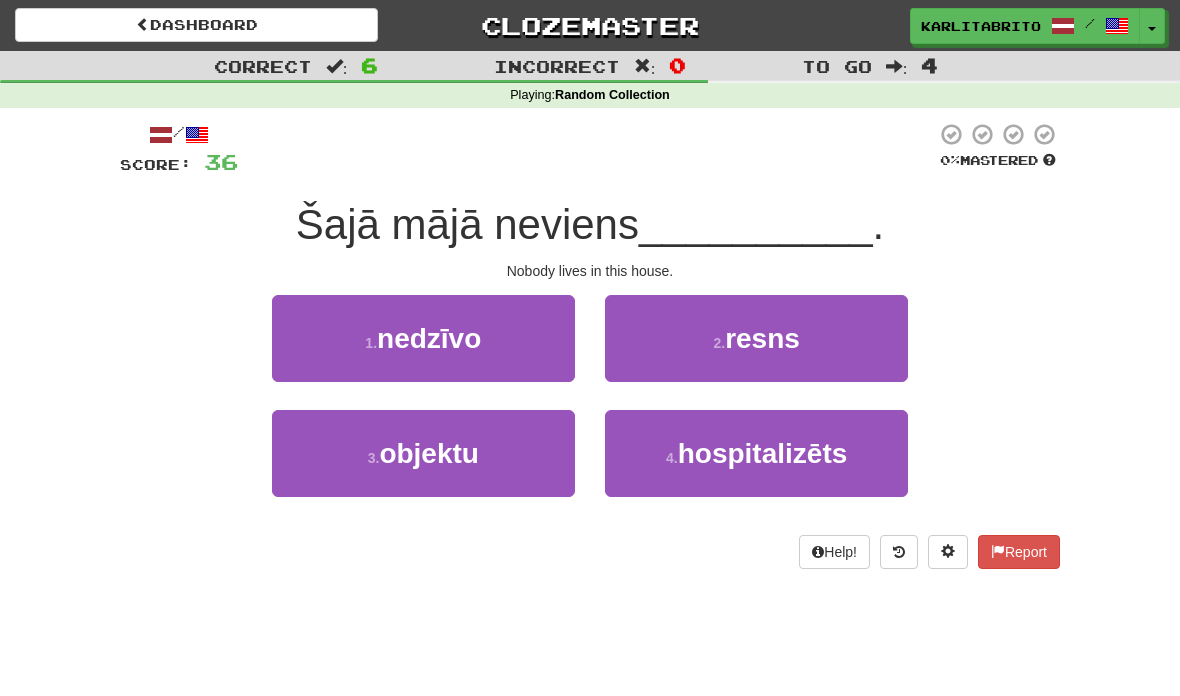 click on "nedzīvo" at bounding box center (429, 338) 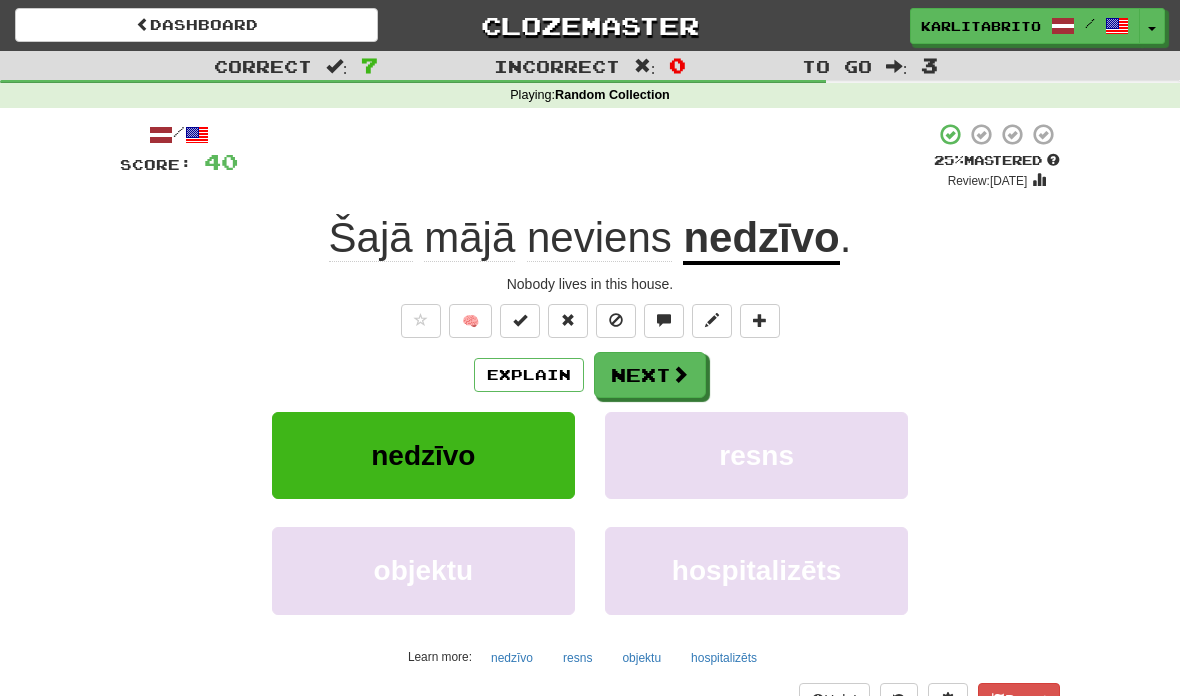 click on "Next" at bounding box center [650, 375] 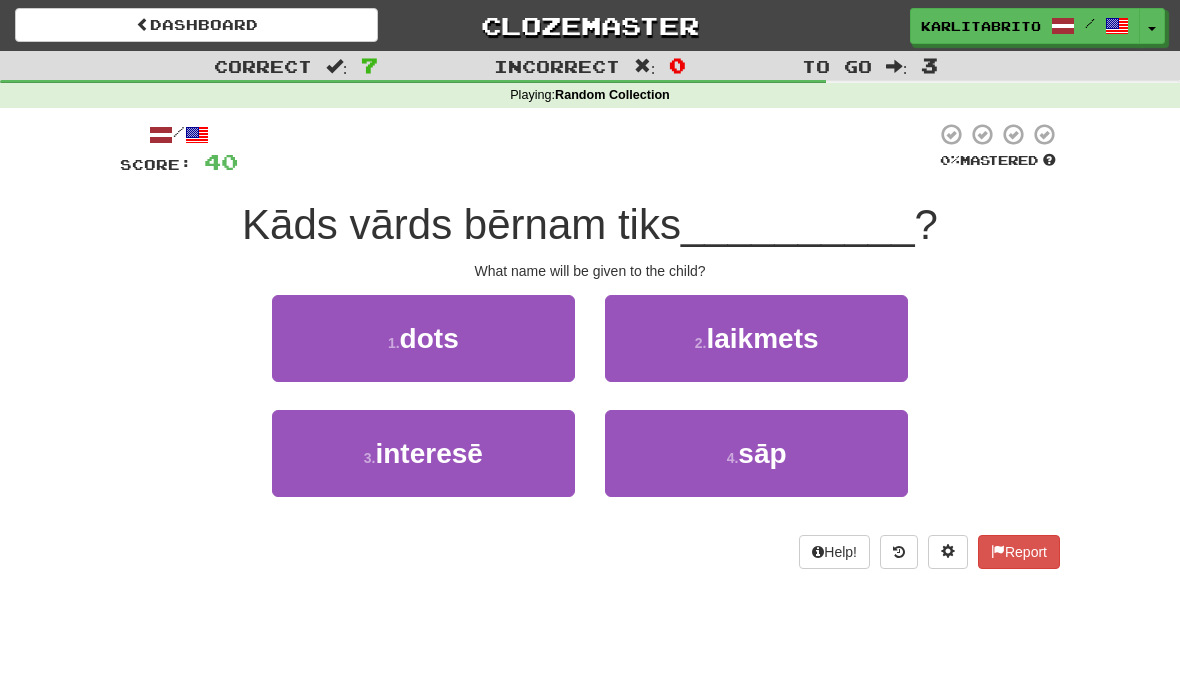 click on "dots" at bounding box center [429, 338] 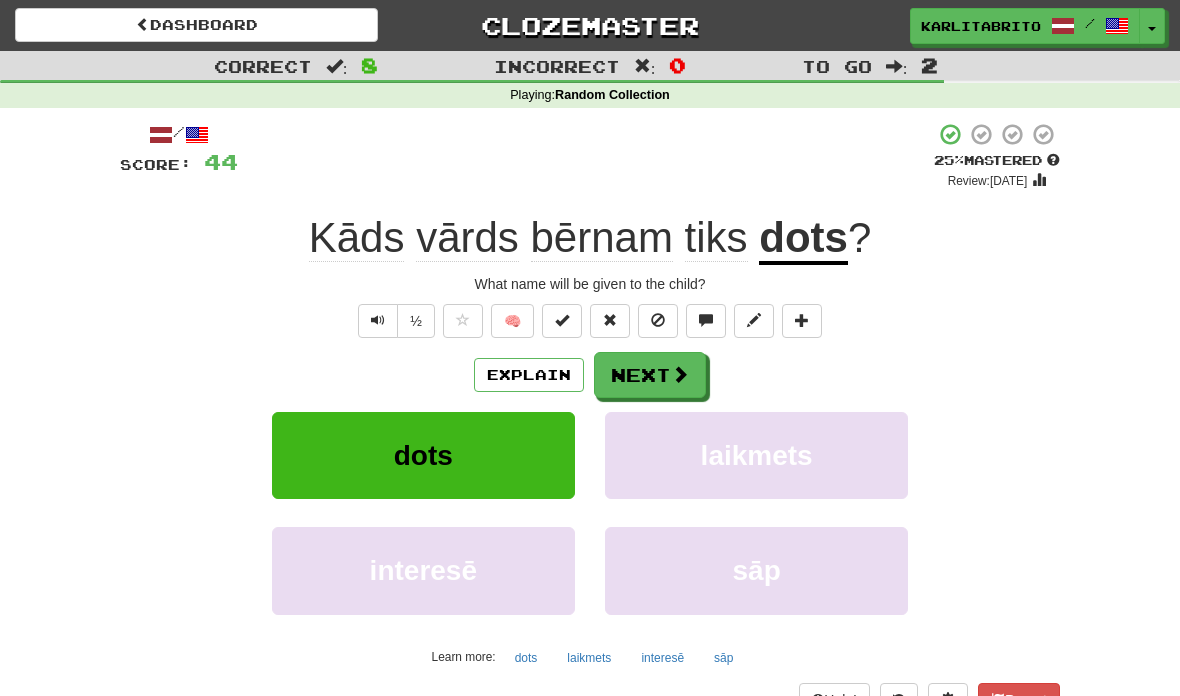 click on "Next" at bounding box center [650, 375] 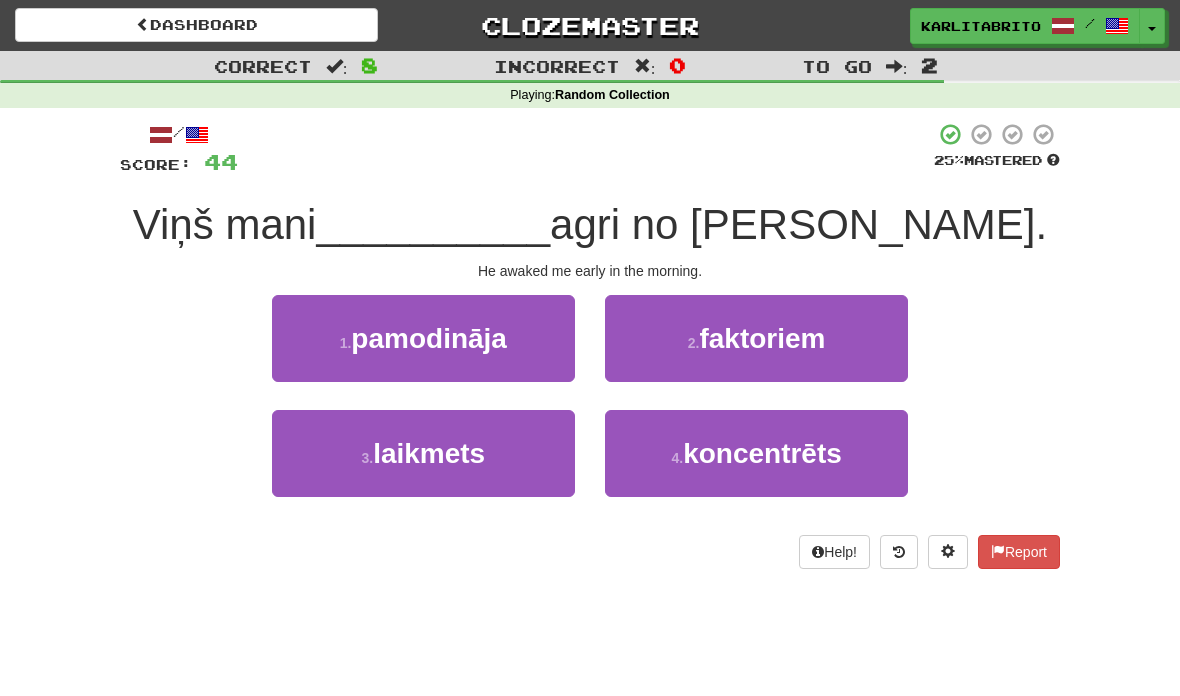 click on "pamodināja" at bounding box center (429, 338) 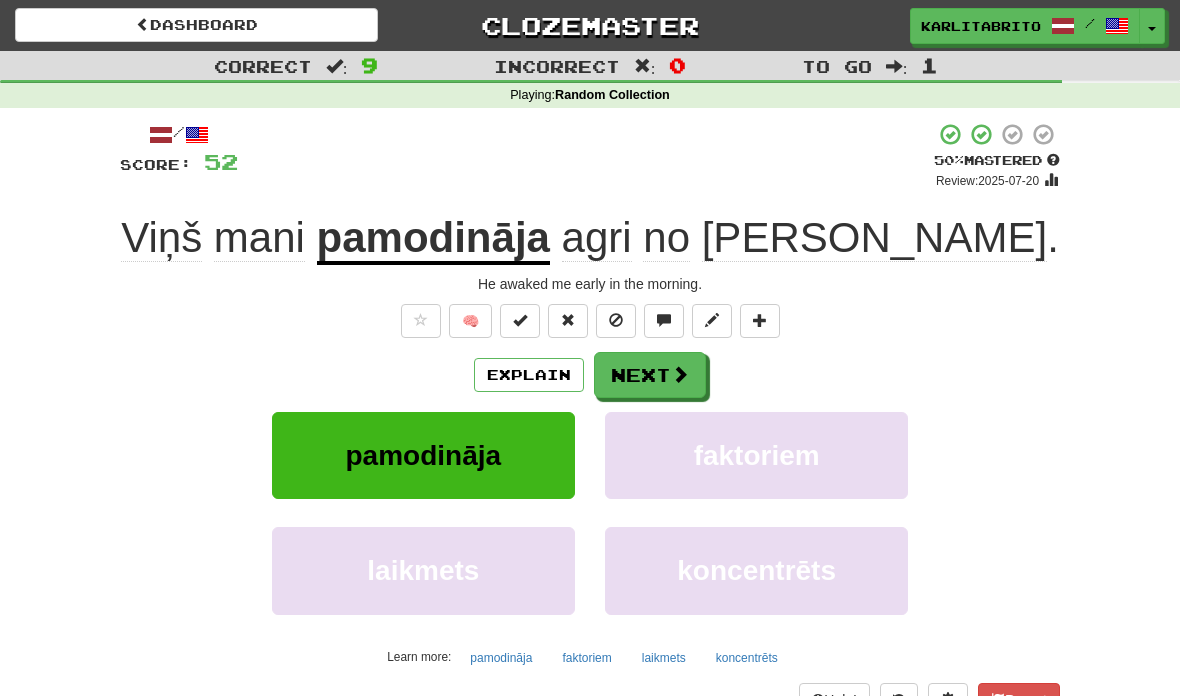 click on "Next" at bounding box center (650, 375) 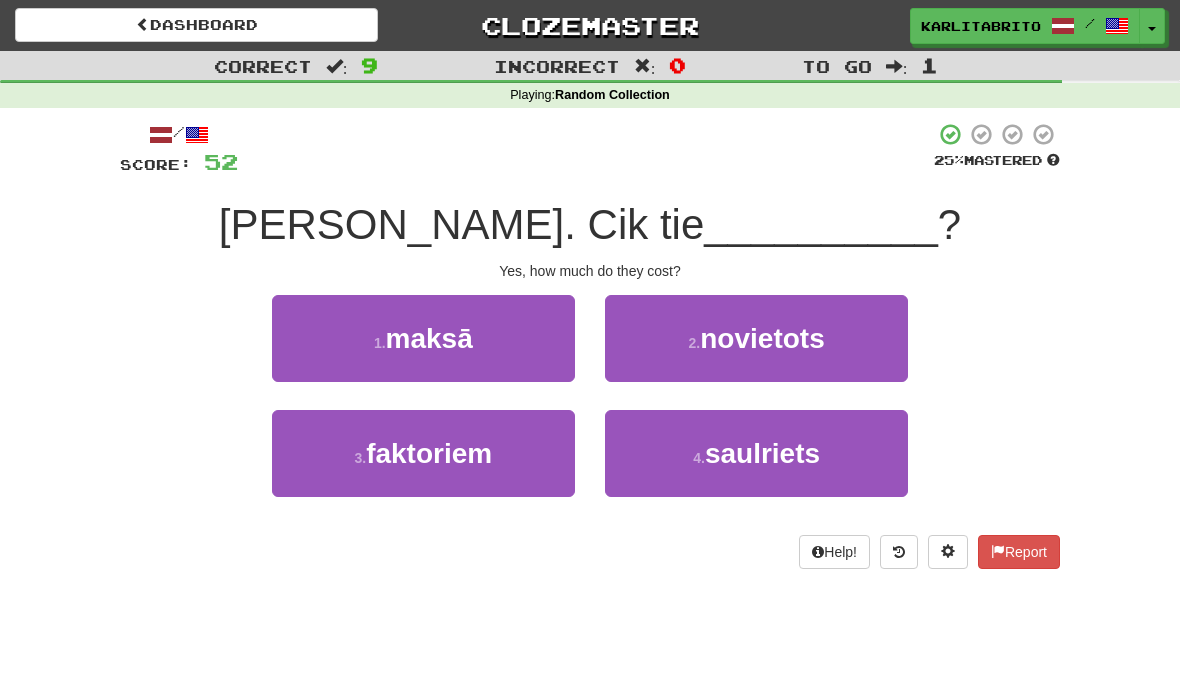 click on "maksā" at bounding box center [429, 338] 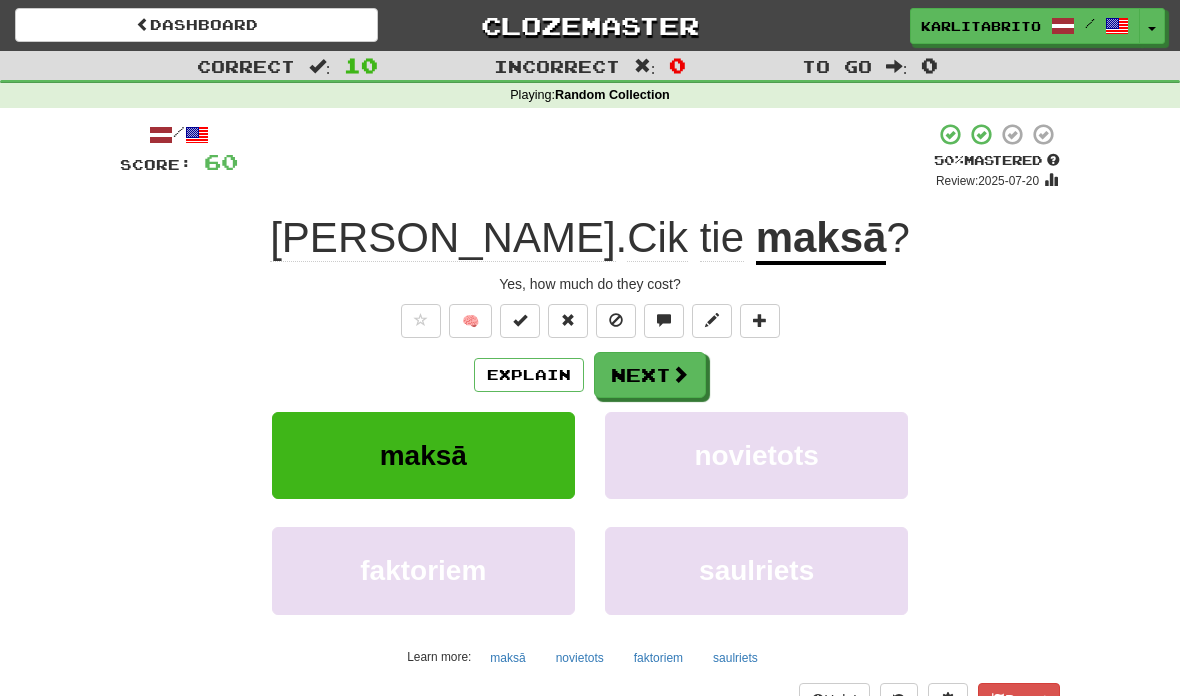 click on "Next" at bounding box center (650, 375) 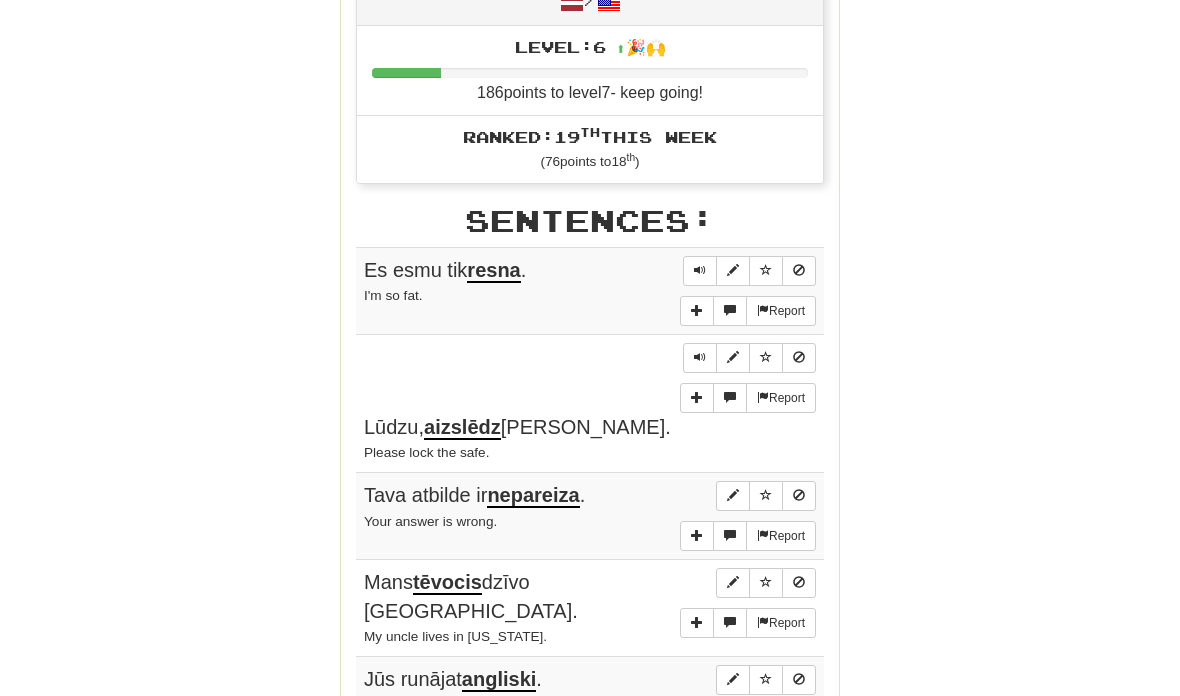 scroll, scrollTop: 1106, scrollLeft: 0, axis: vertical 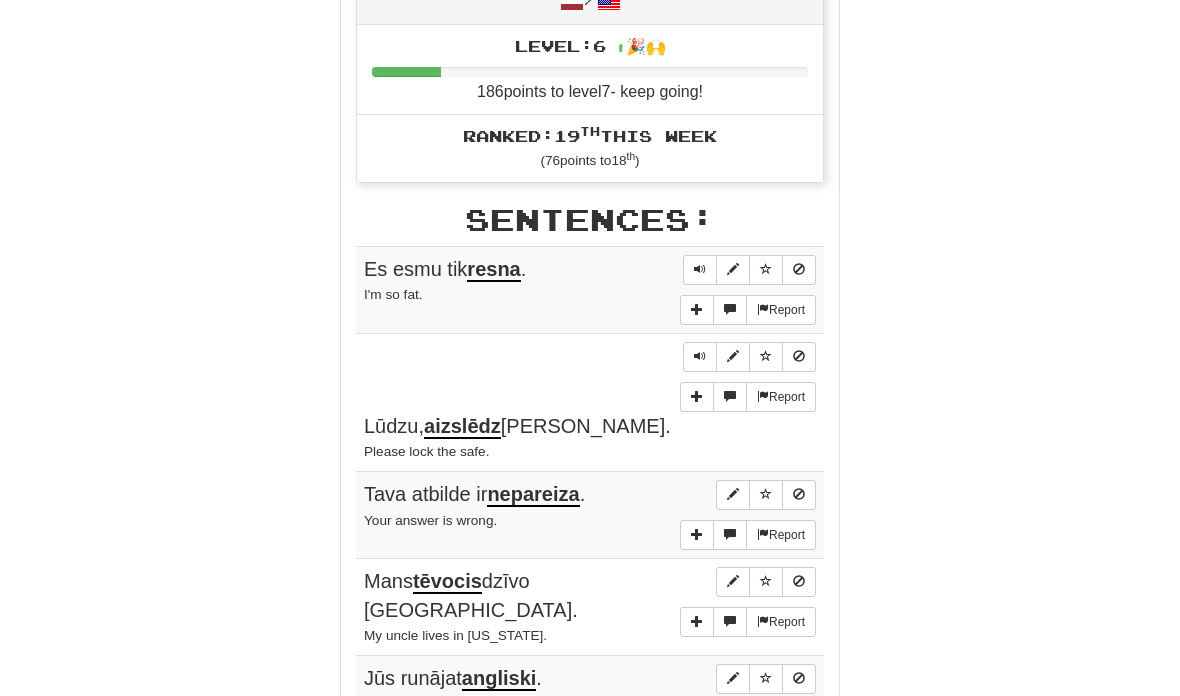 click at bounding box center [700, 271] 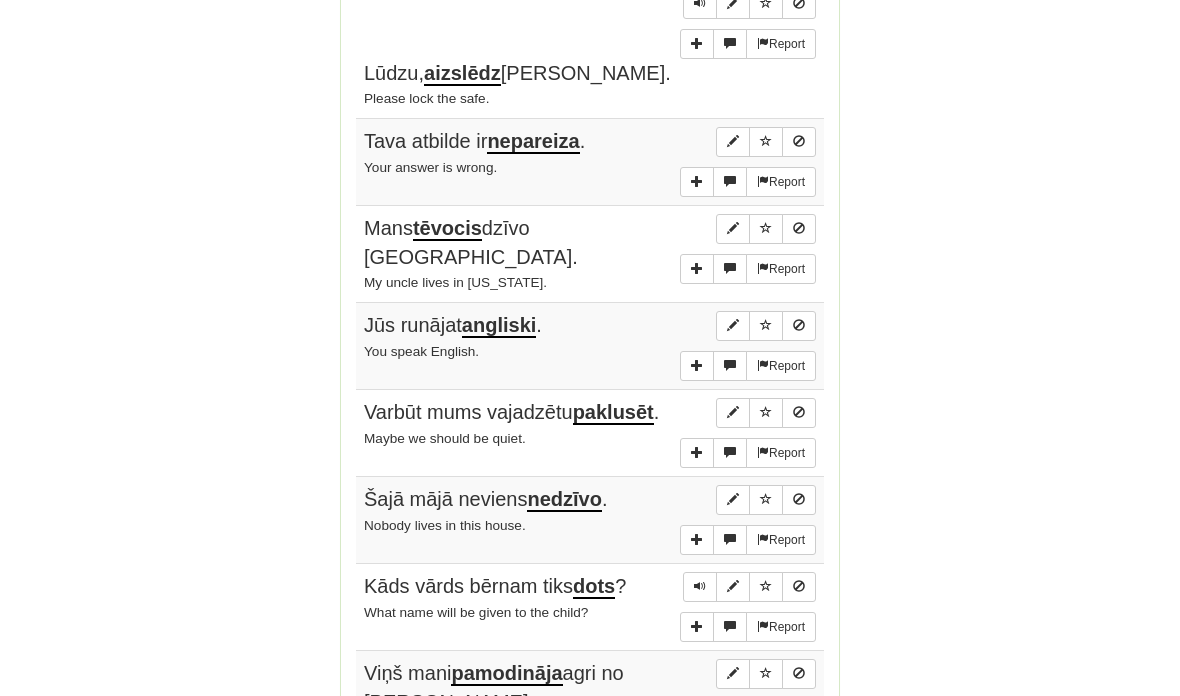 scroll, scrollTop: 1460, scrollLeft: 0, axis: vertical 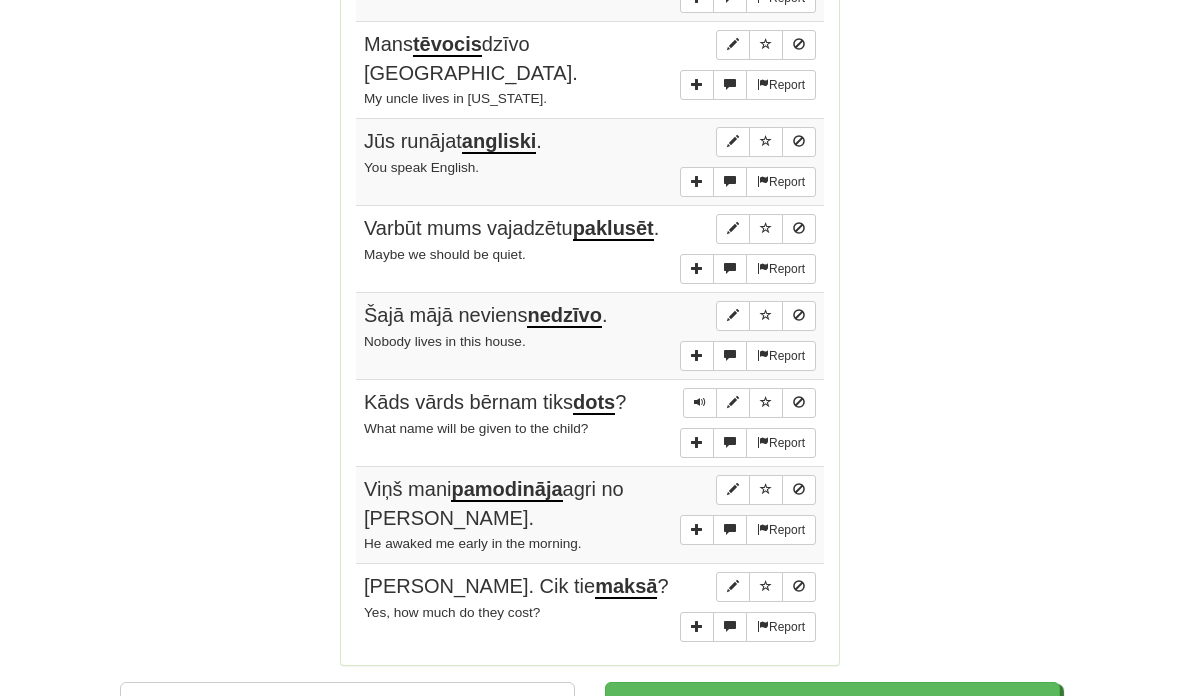 click on "Continue" at bounding box center [832, 706] 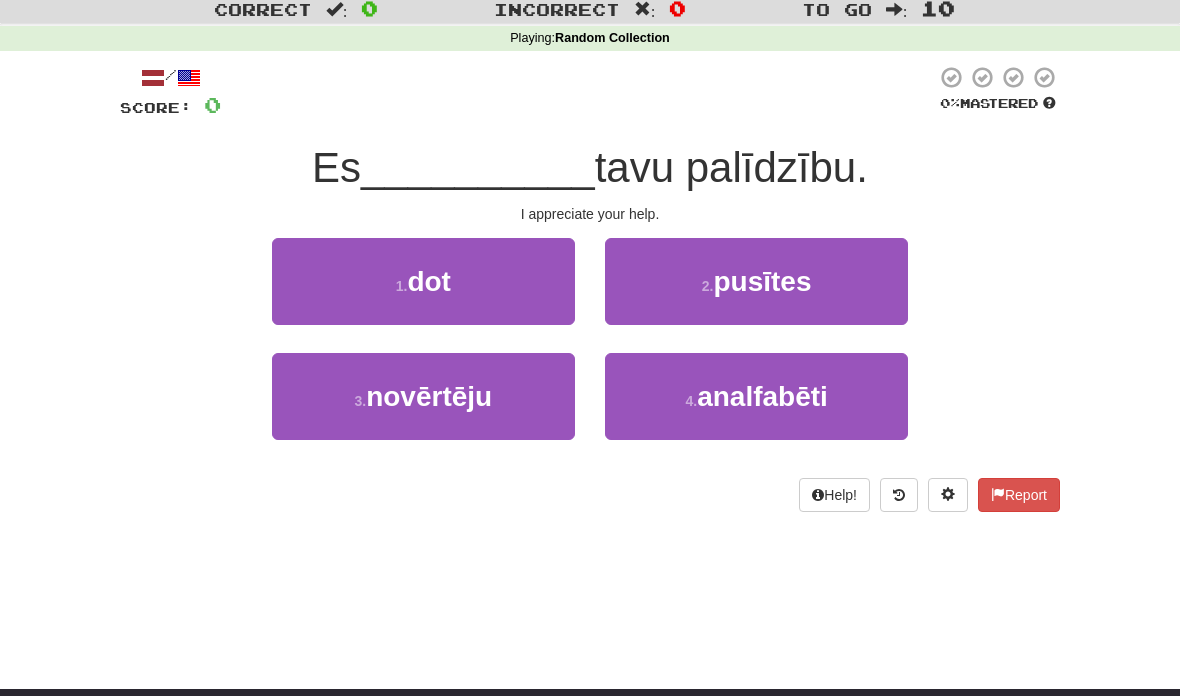 scroll, scrollTop: 0, scrollLeft: 0, axis: both 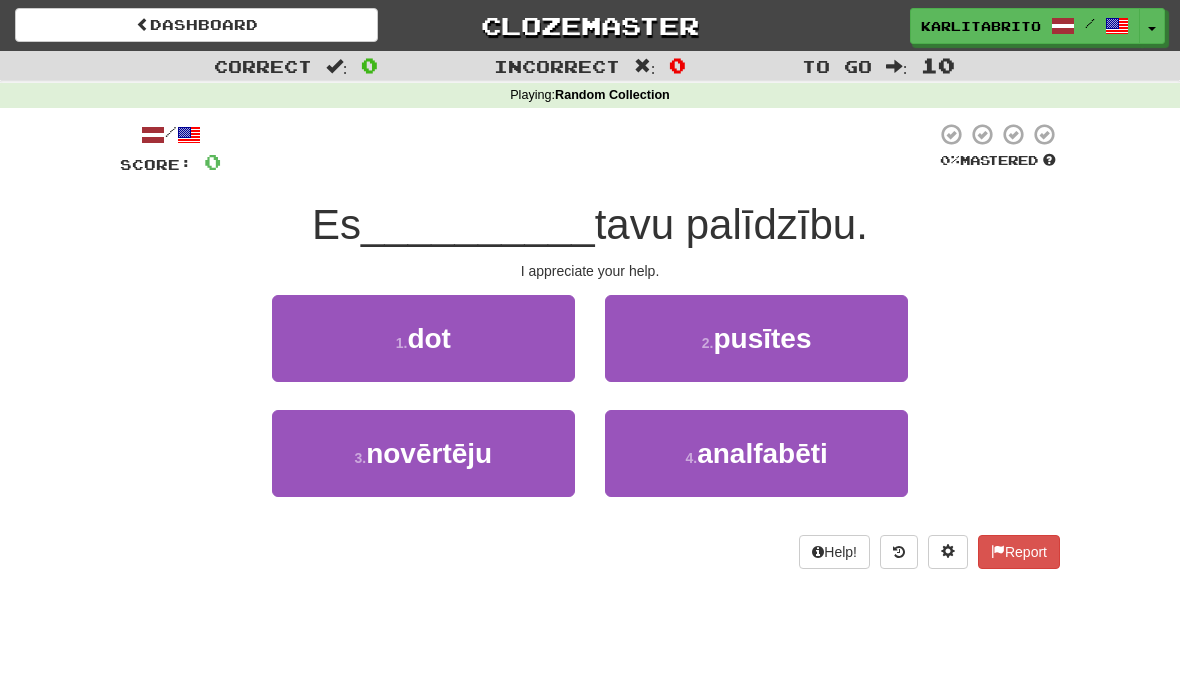 click on "novērtēju" at bounding box center [429, 453] 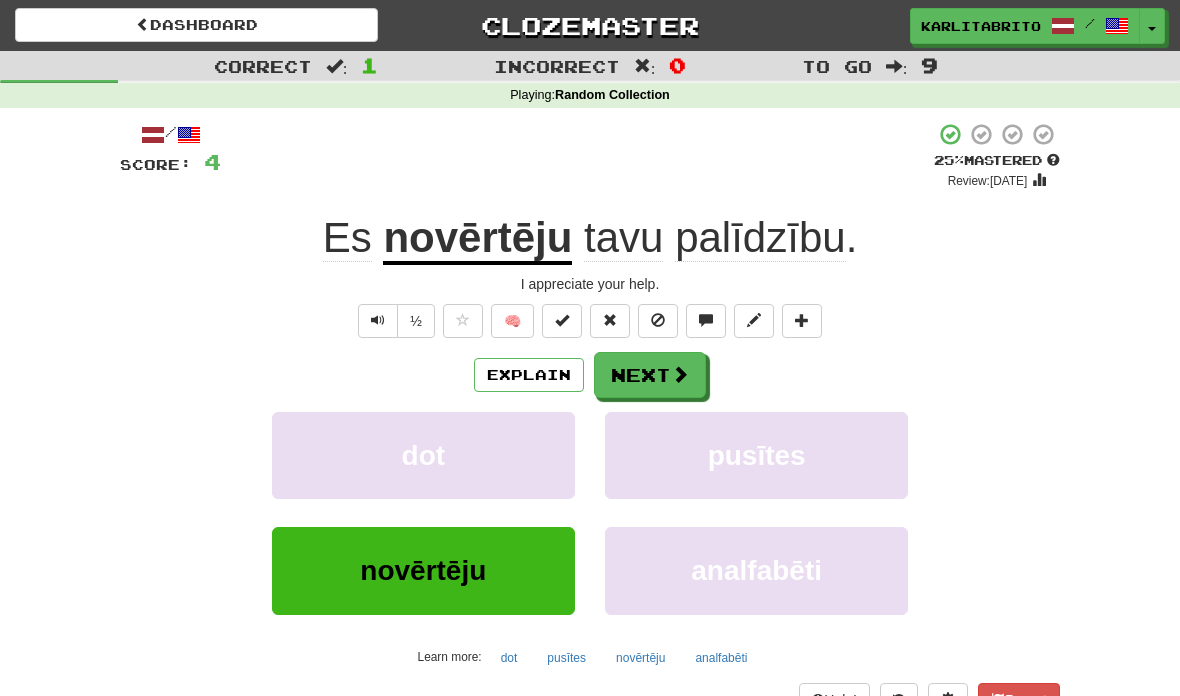 click at bounding box center [378, 321] 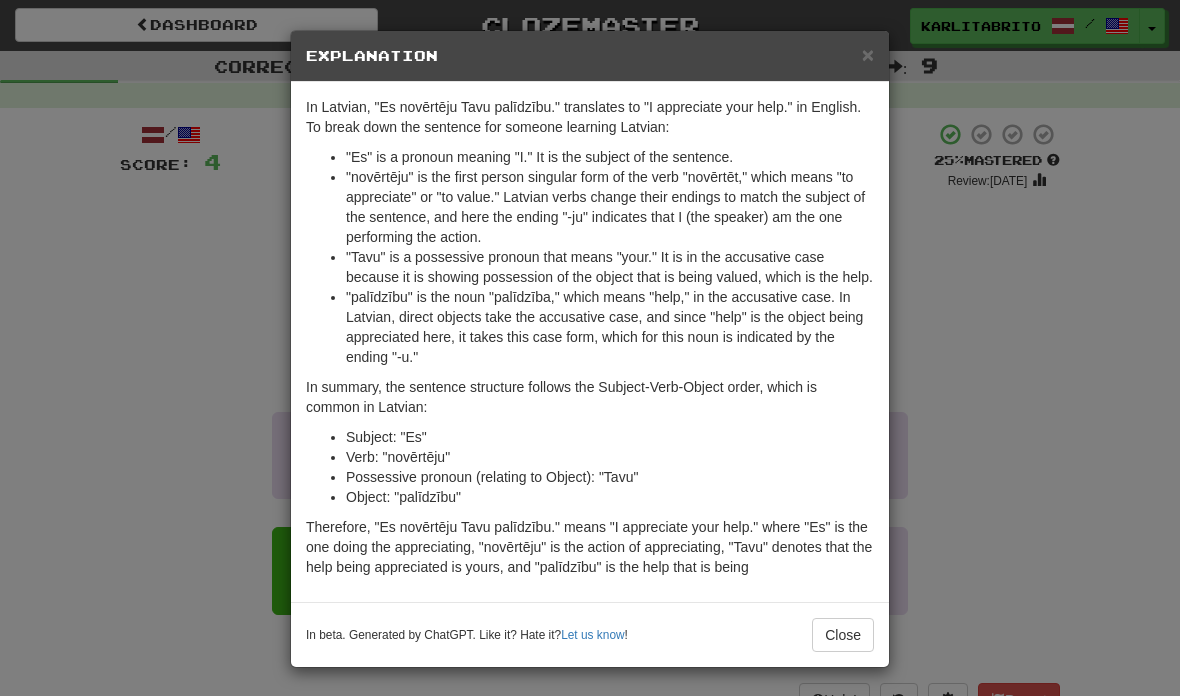 click on "Close" at bounding box center (843, 635) 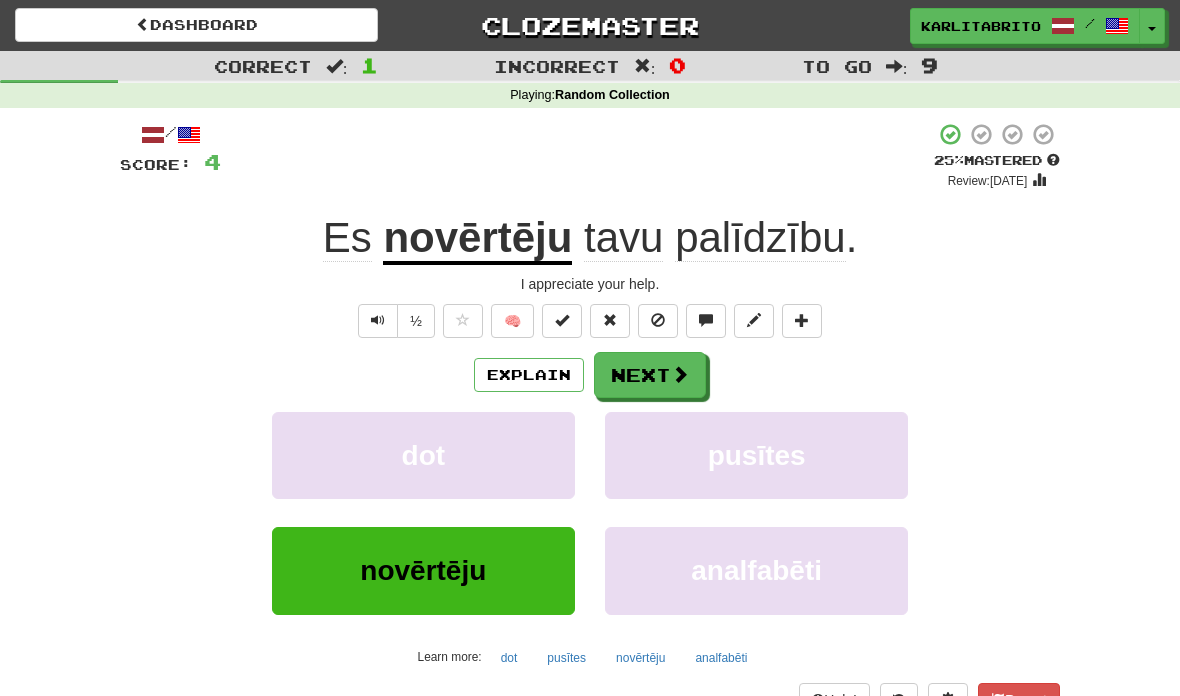 click on "Next" at bounding box center (650, 375) 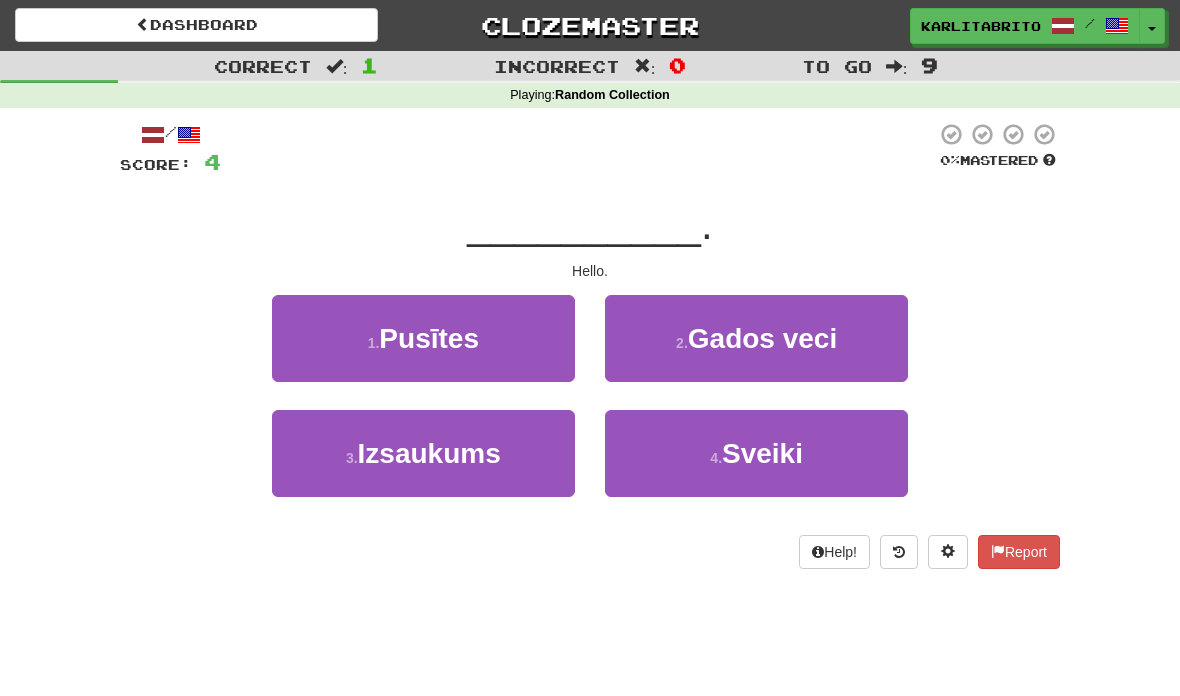click on "4 .  Sveiki" at bounding box center (756, 453) 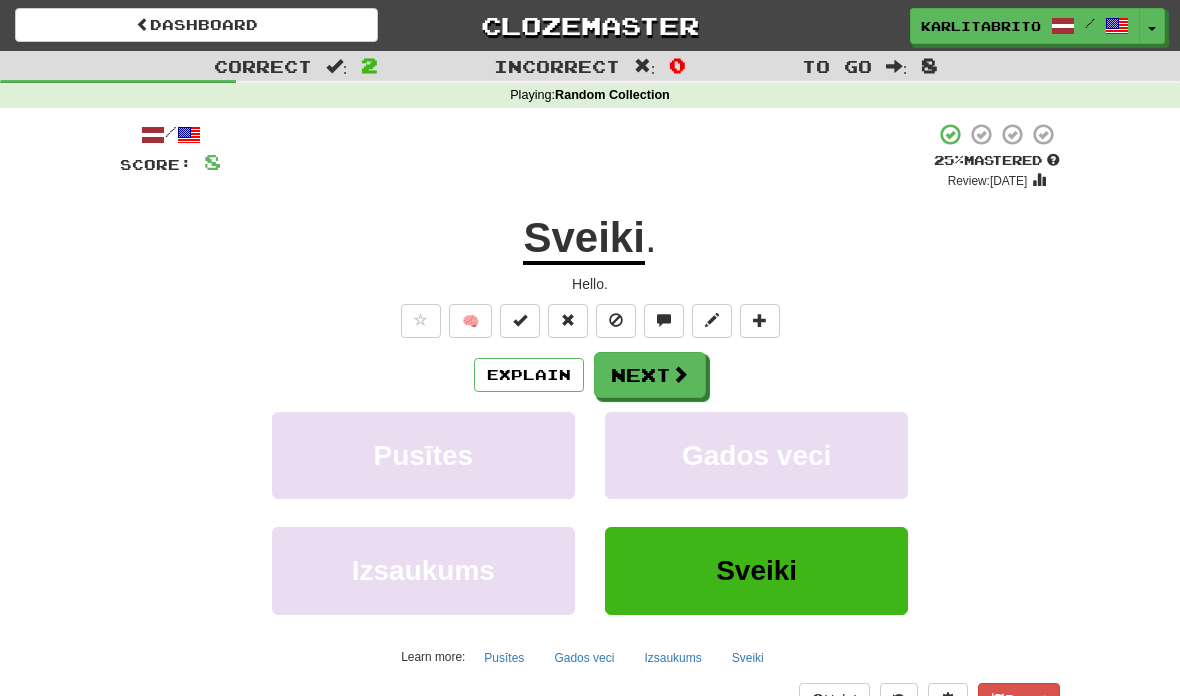 click on "Next" at bounding box center [650, 375] 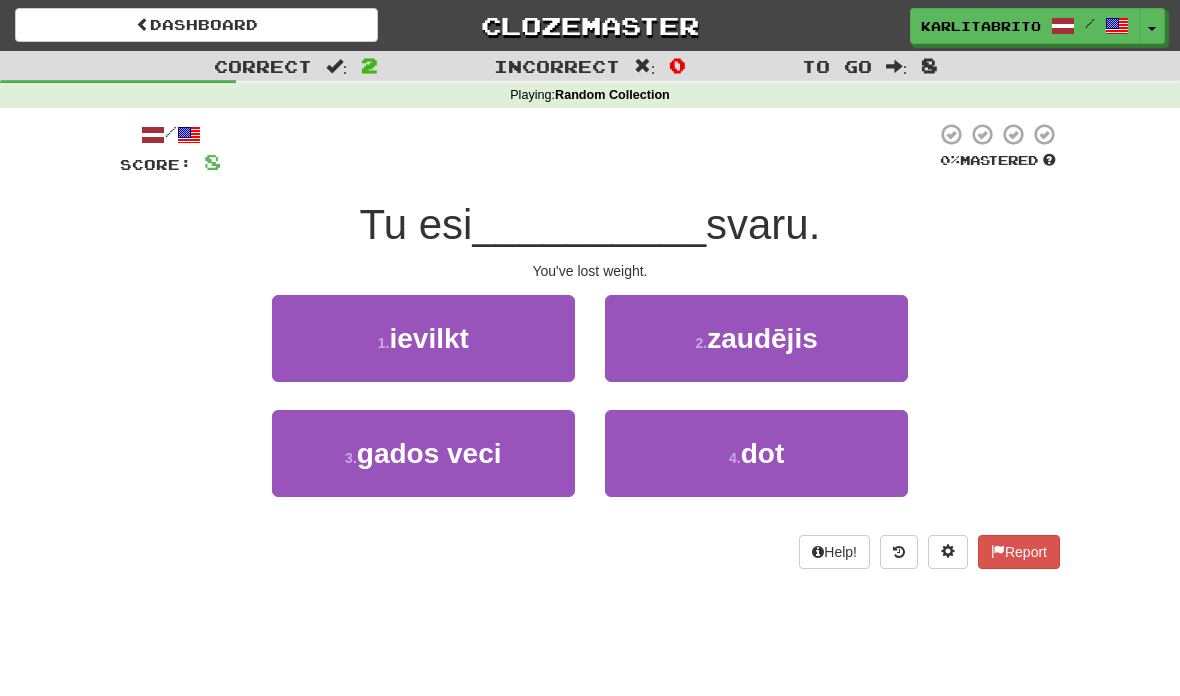 click on "zaudējis" at bounding box center (762, 338) 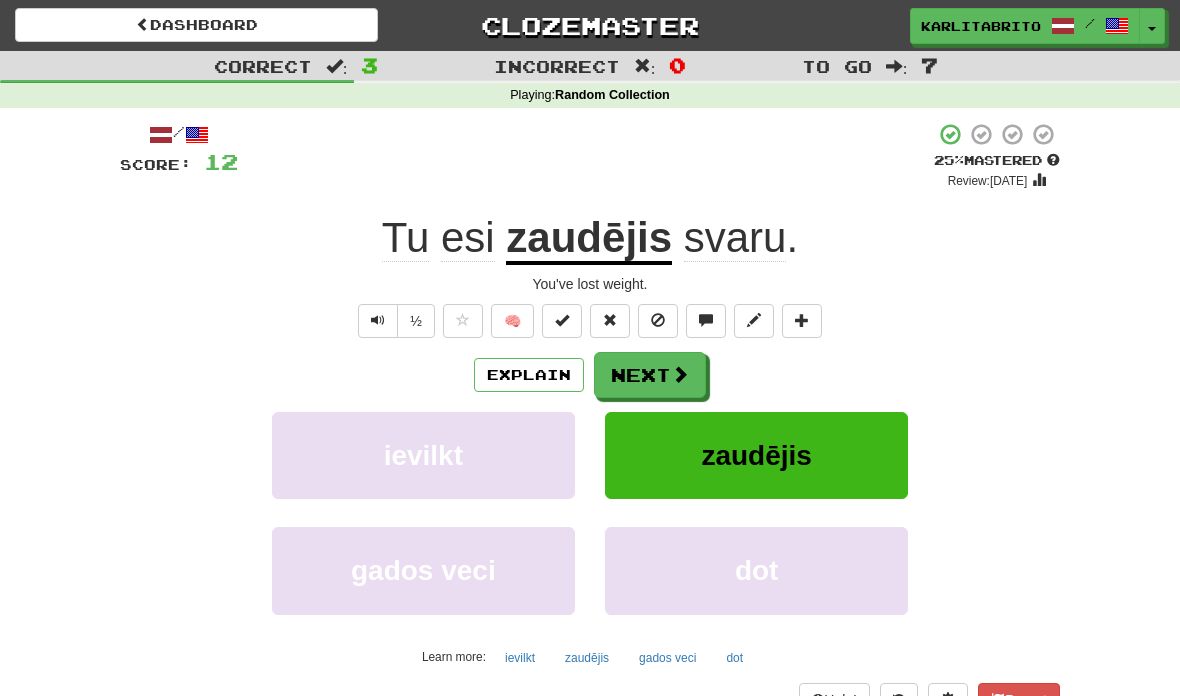 click at bounding box center [378, 320] 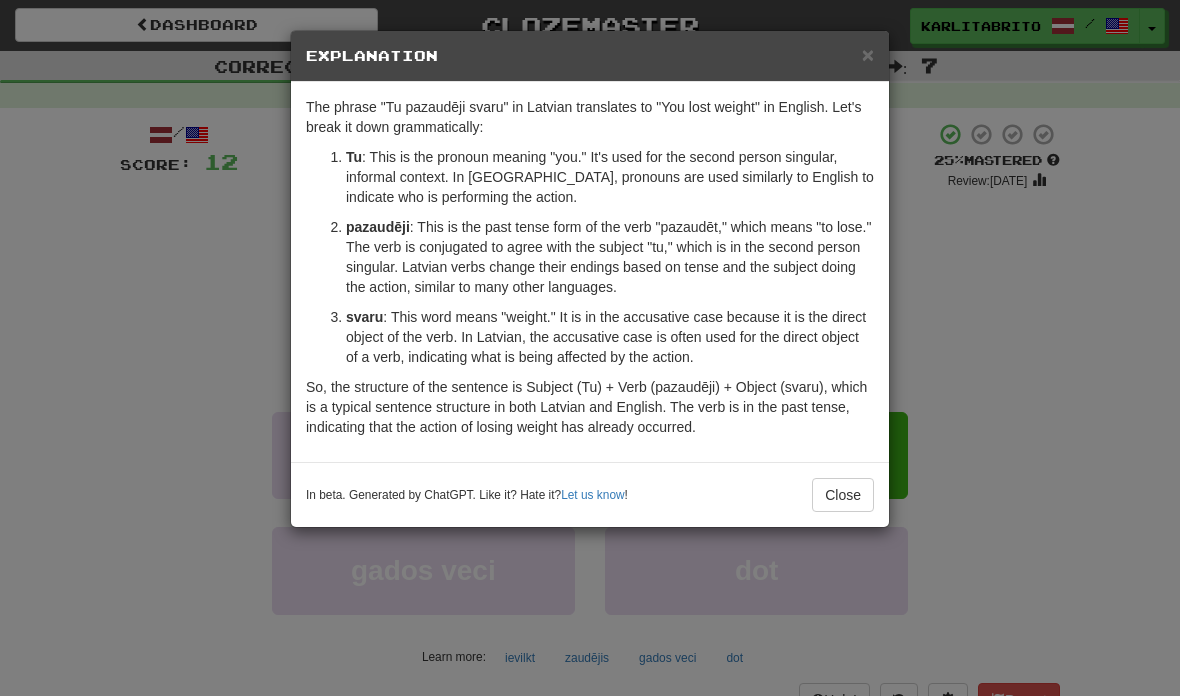 click on "Close" at bounding box center [843, 495] 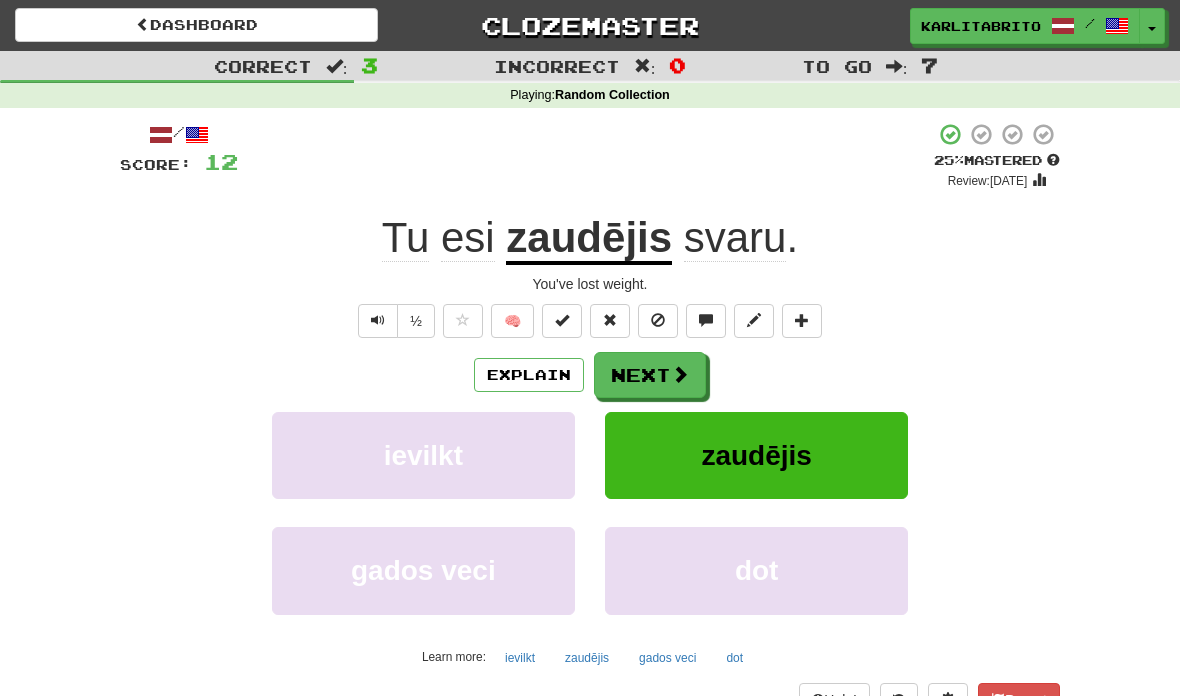 click at bounding box center [378, 320] 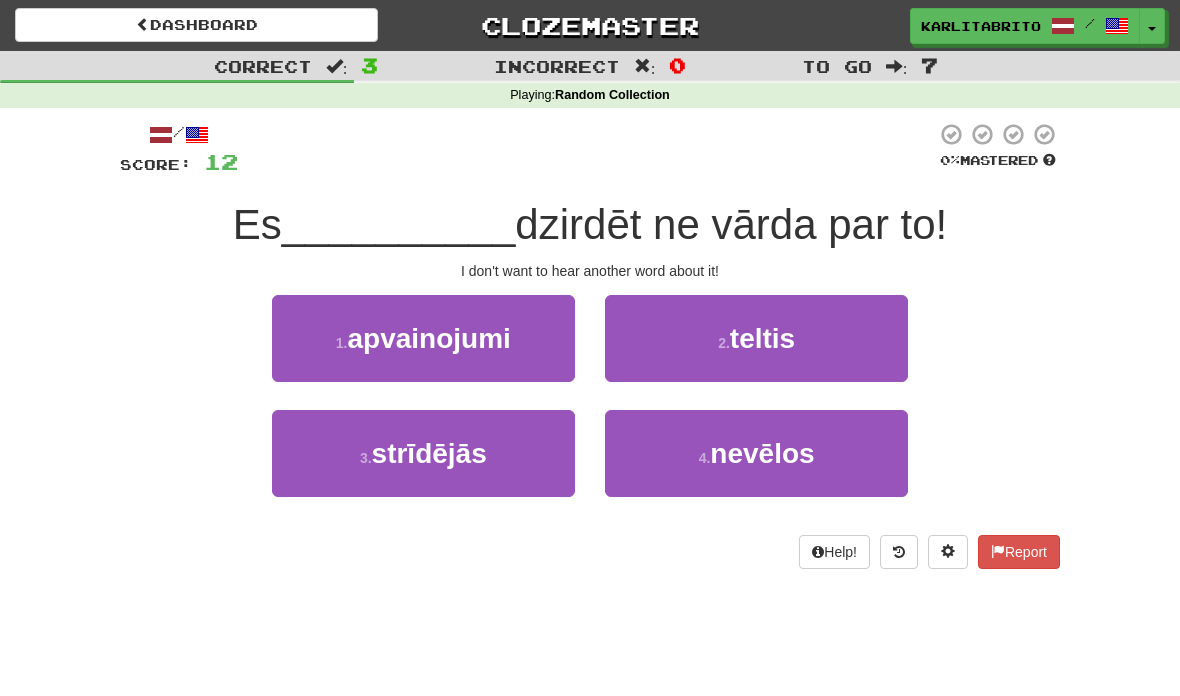 click on "nevēlos" at bounding box center (762, 453) 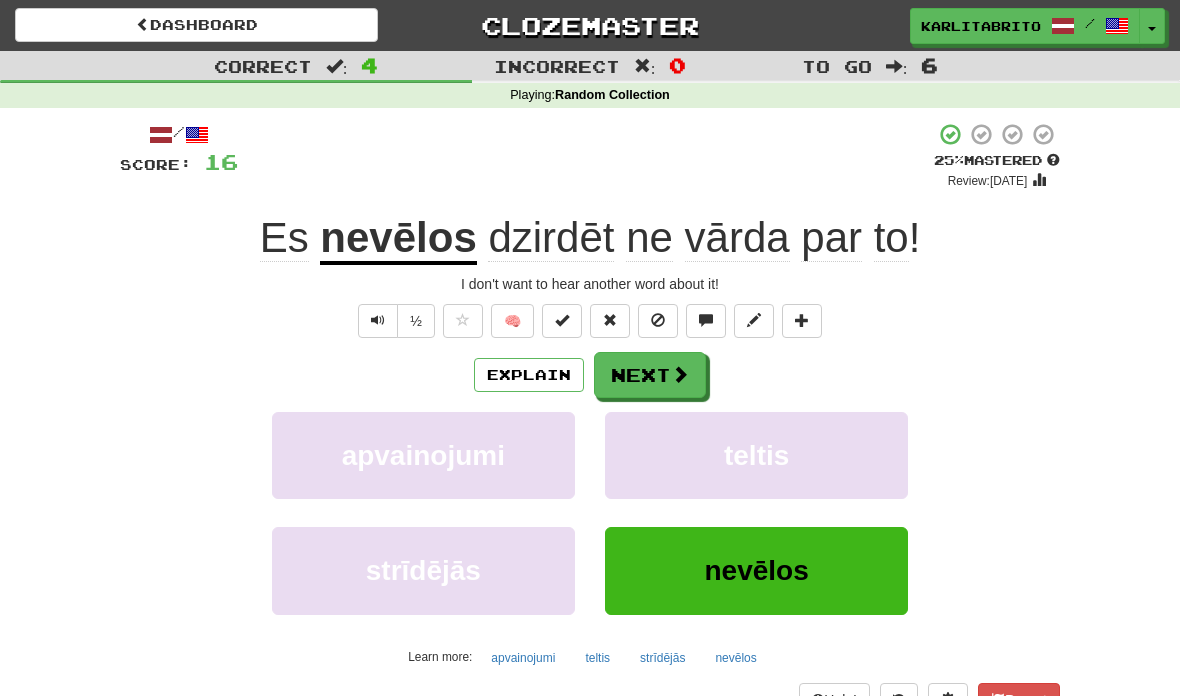 click at bounding box center [378, 321] 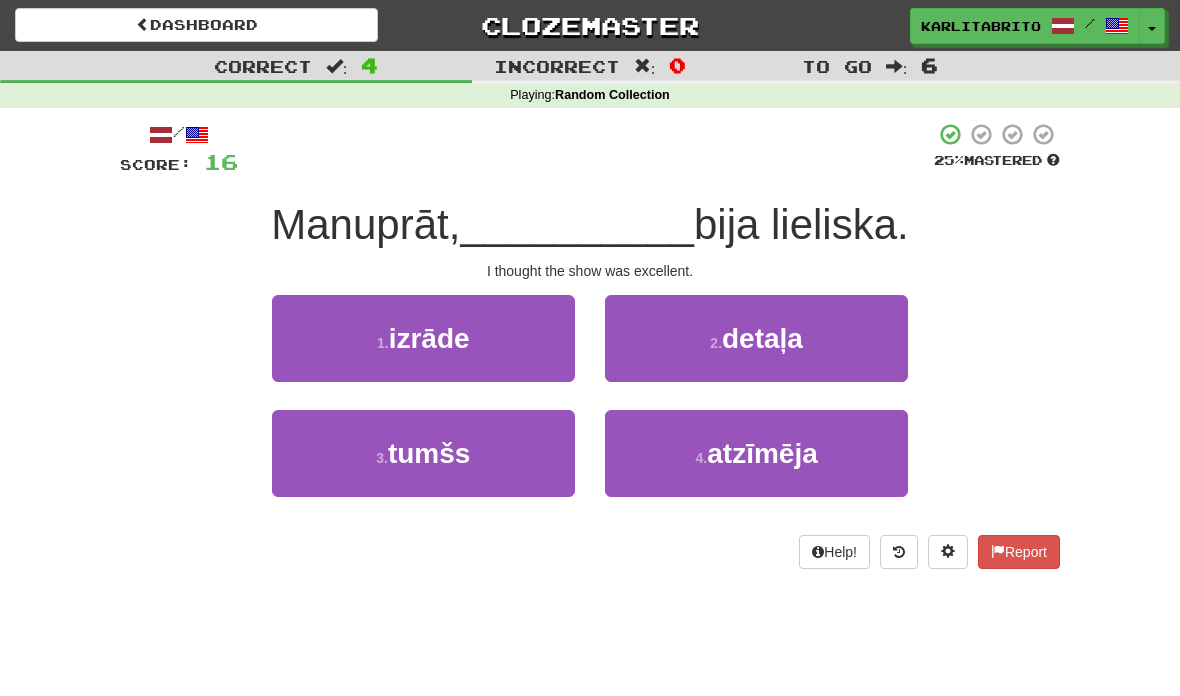 click on "izrāde" at bounding box center [429, 338] 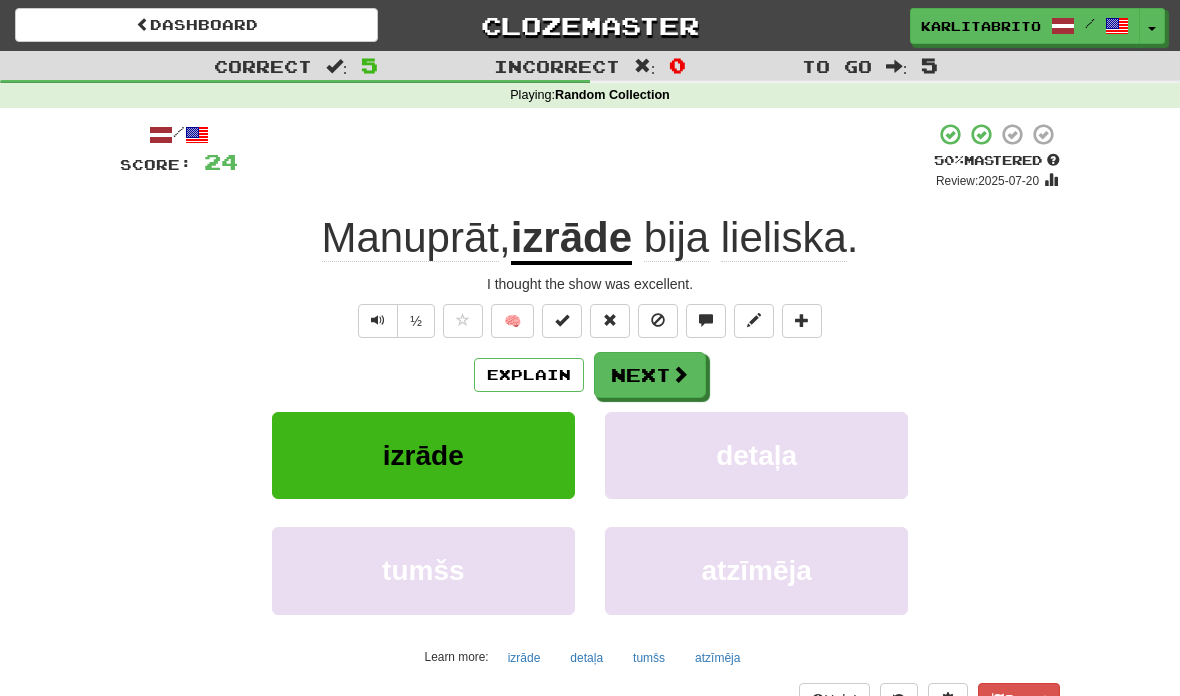 click at bounding box center [378, 321] 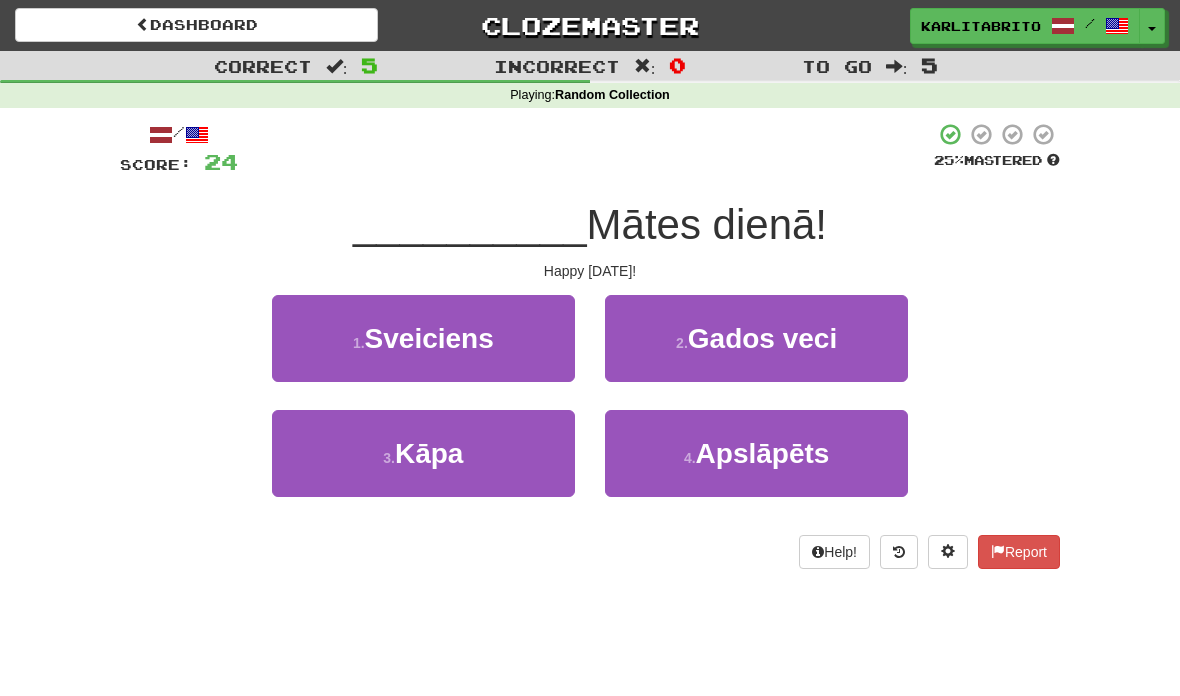click on "Sveiciens" at bounding box center (429, 338) 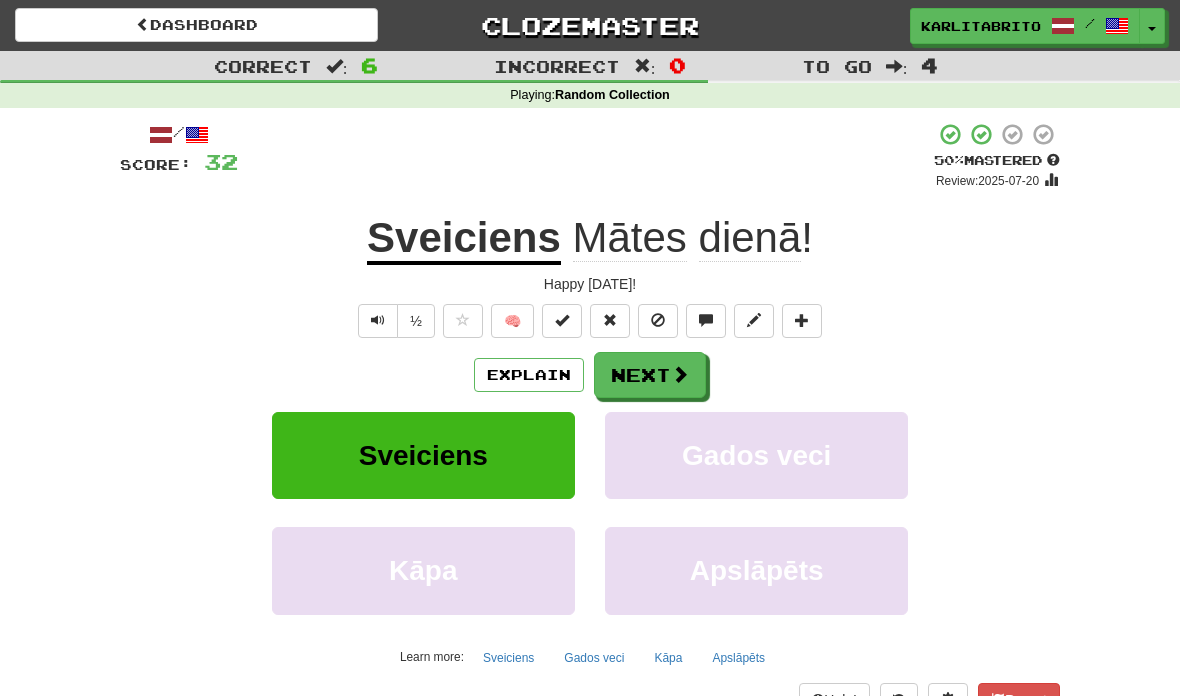 click at bounding box center (378, 320) 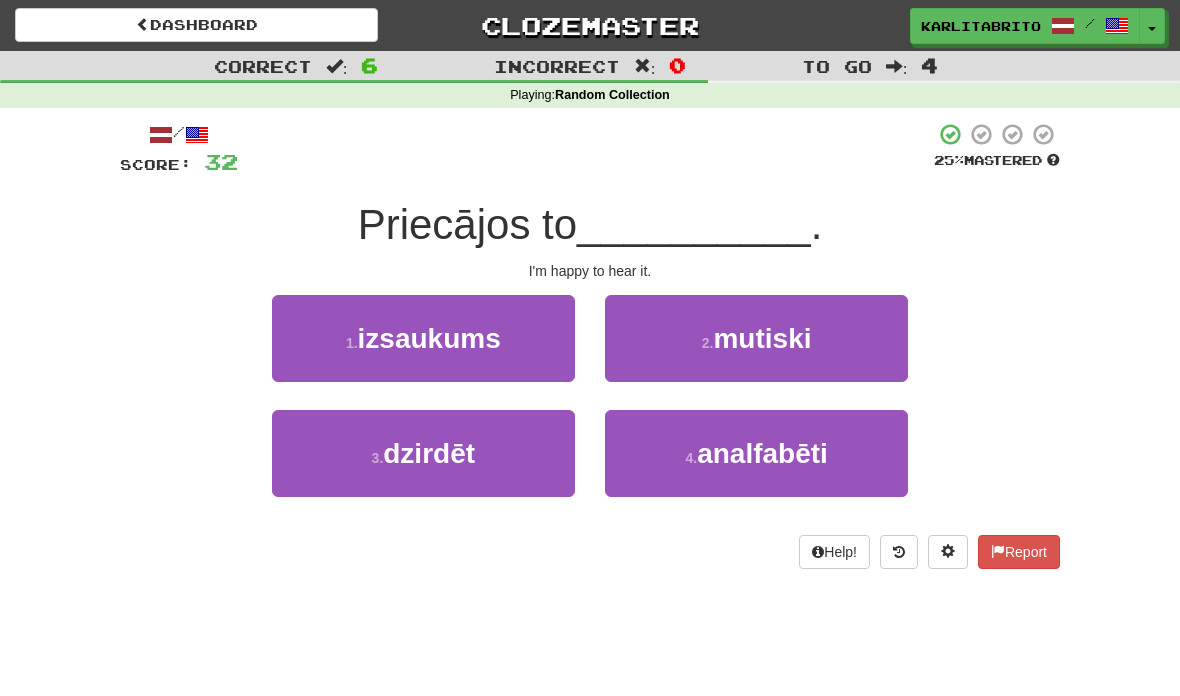 click on "dzirdēt" at bounding box center [429, 453] 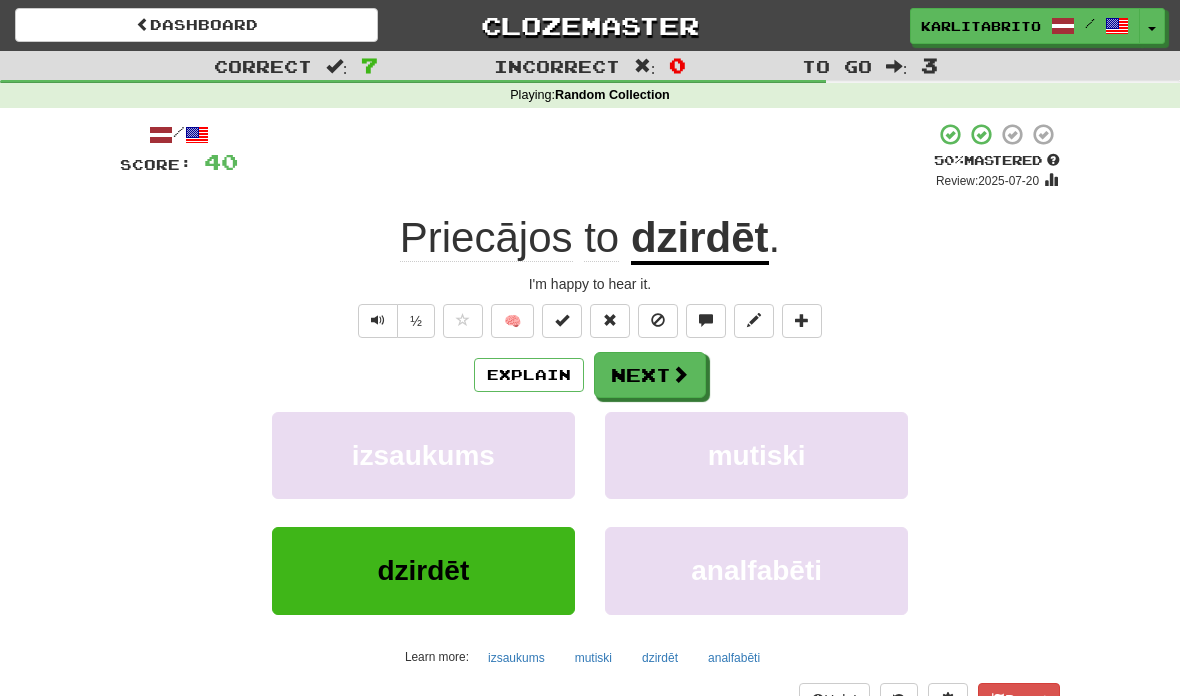 click at bounding box center [378, 320] 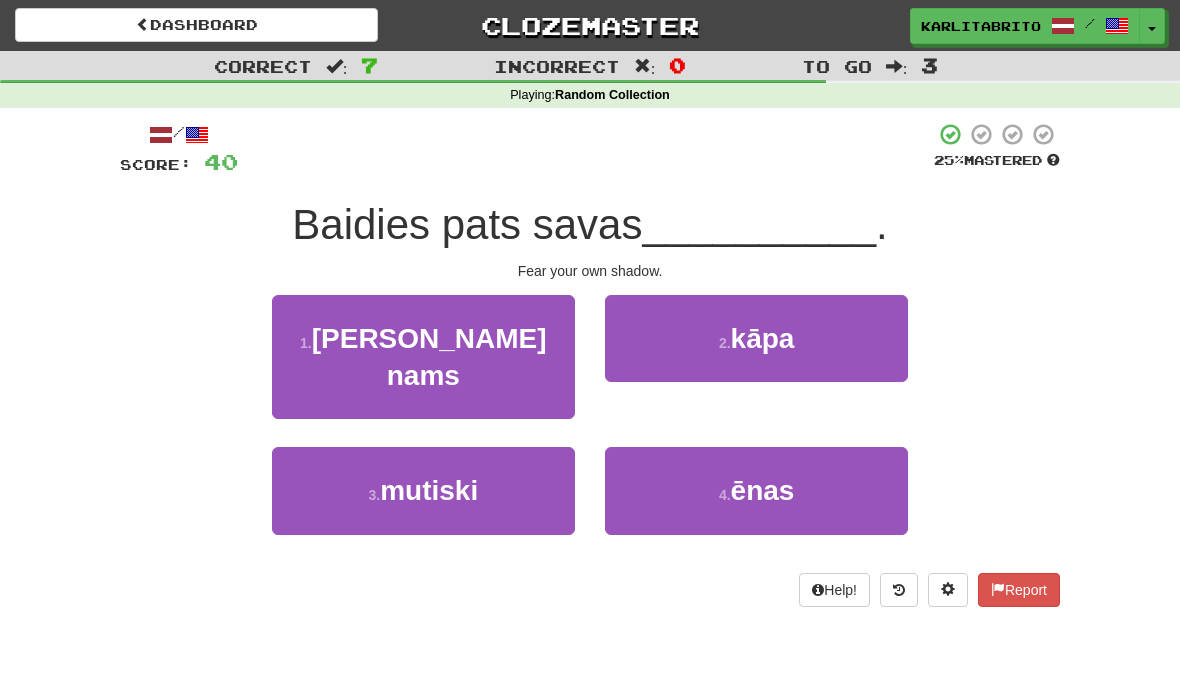 click on "4 .  [GEOGRAPHIC_DATA]" at bounding box center [756, 490] 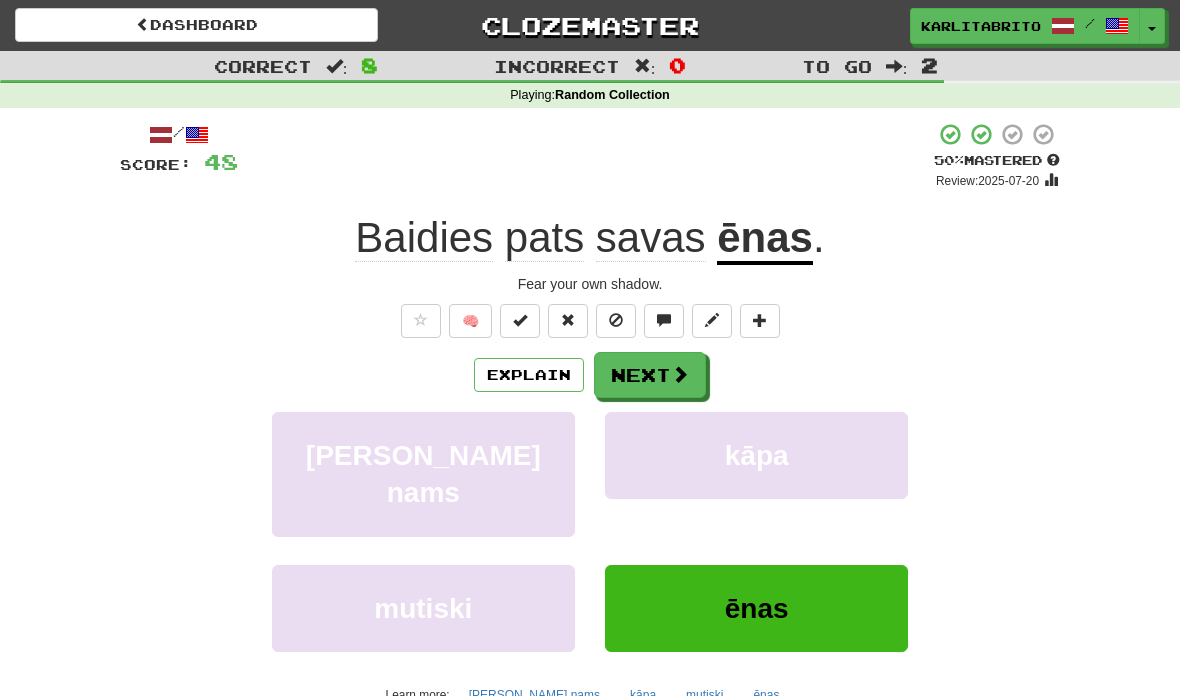 click at bounding box center [680, 374] 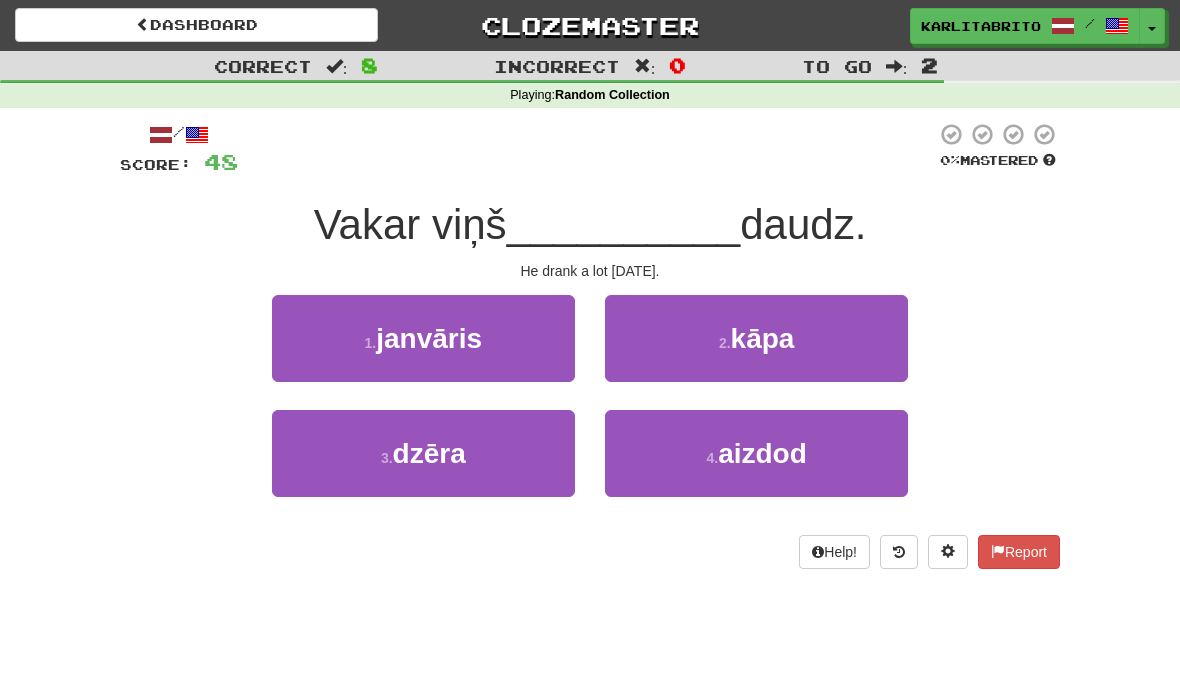 click on "dzēra" at bounding box center [429, 453] 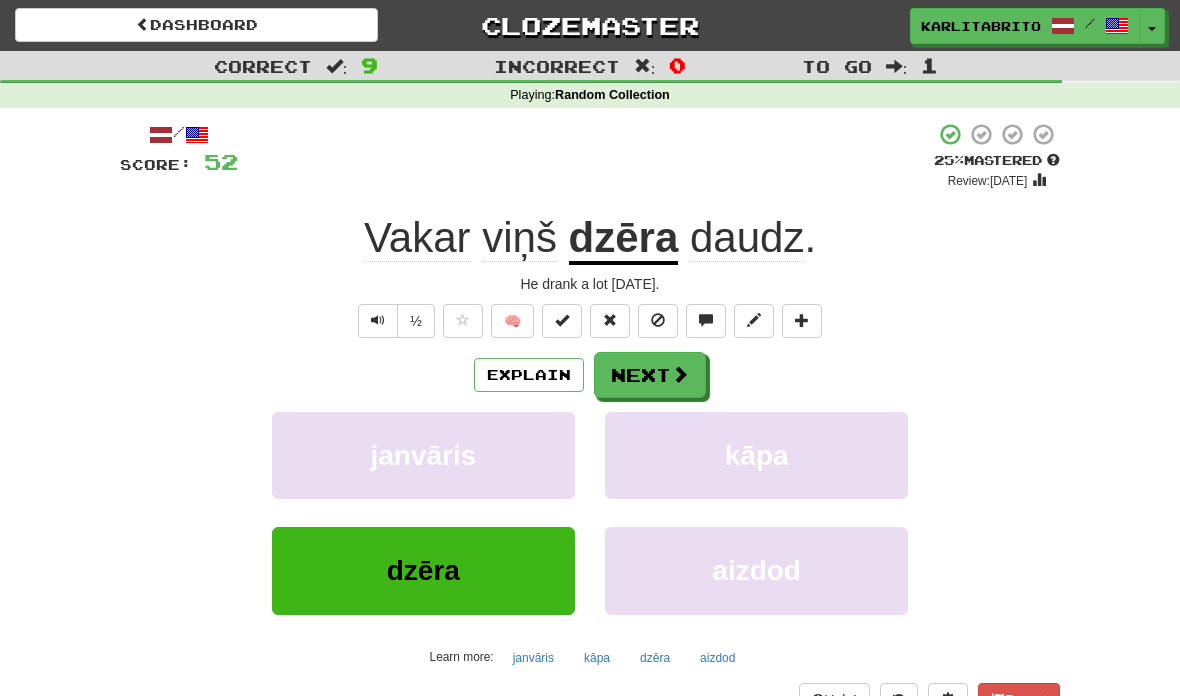 click at bounding box center (378, 320) 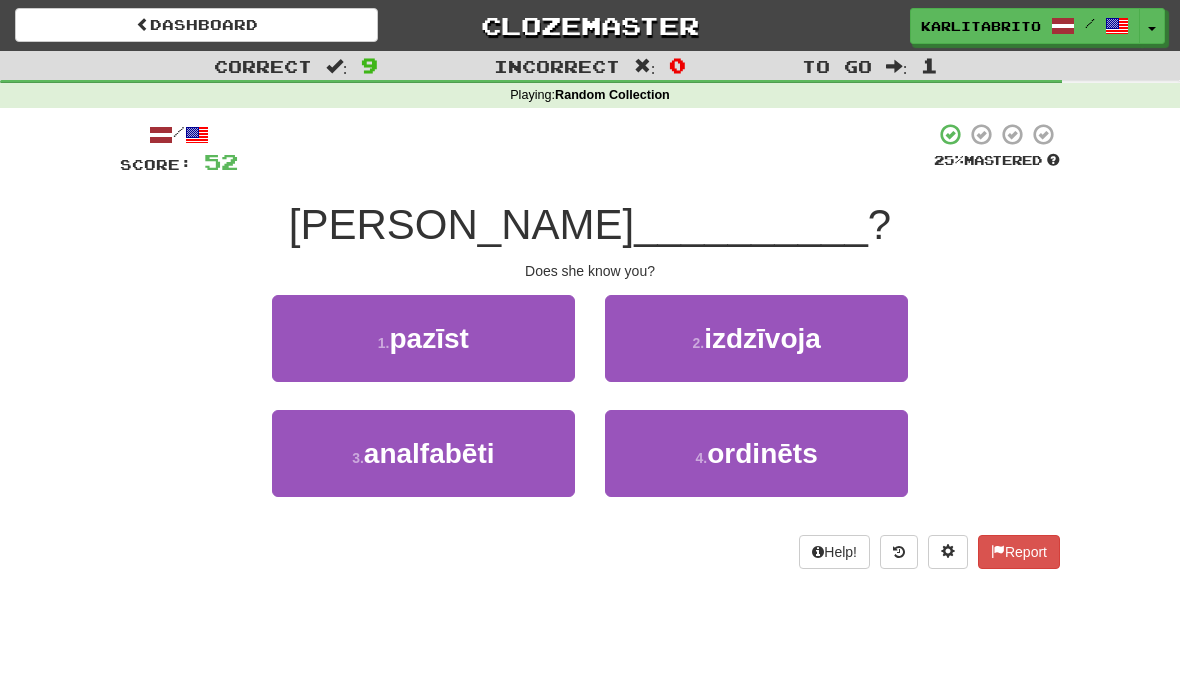 click on "1 .  [GEOGRAPHIC_DATA]" at bounding box center [423, 338] 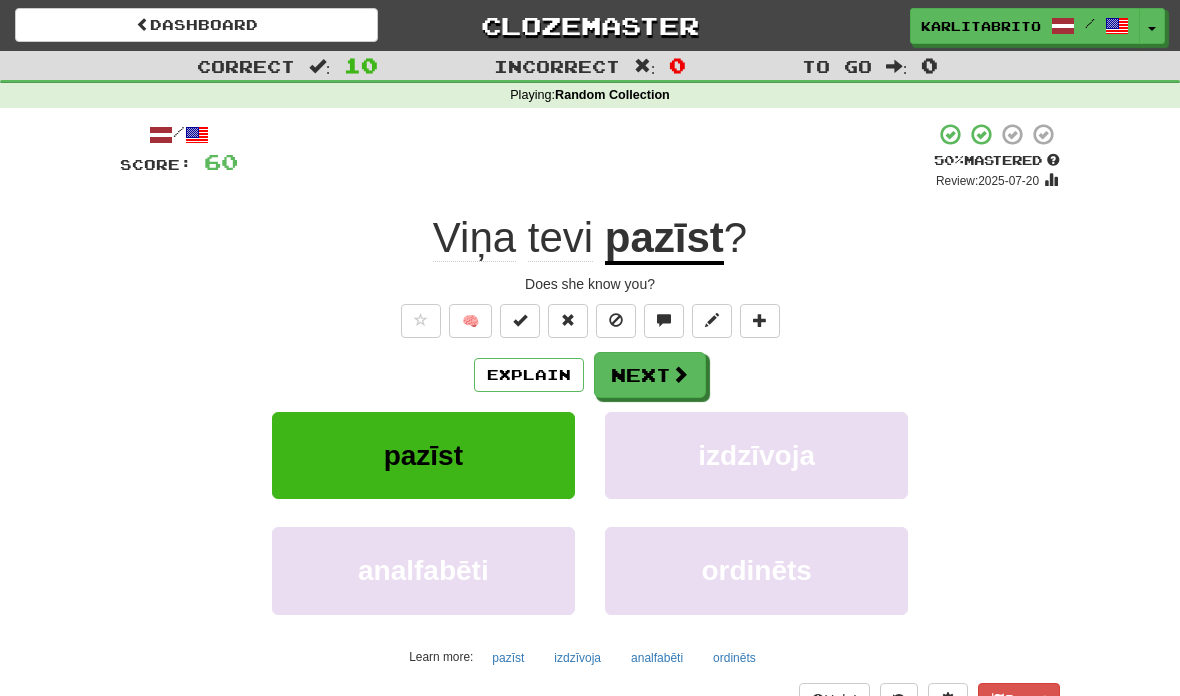 click on "Next" at bounding box center [650, 375] 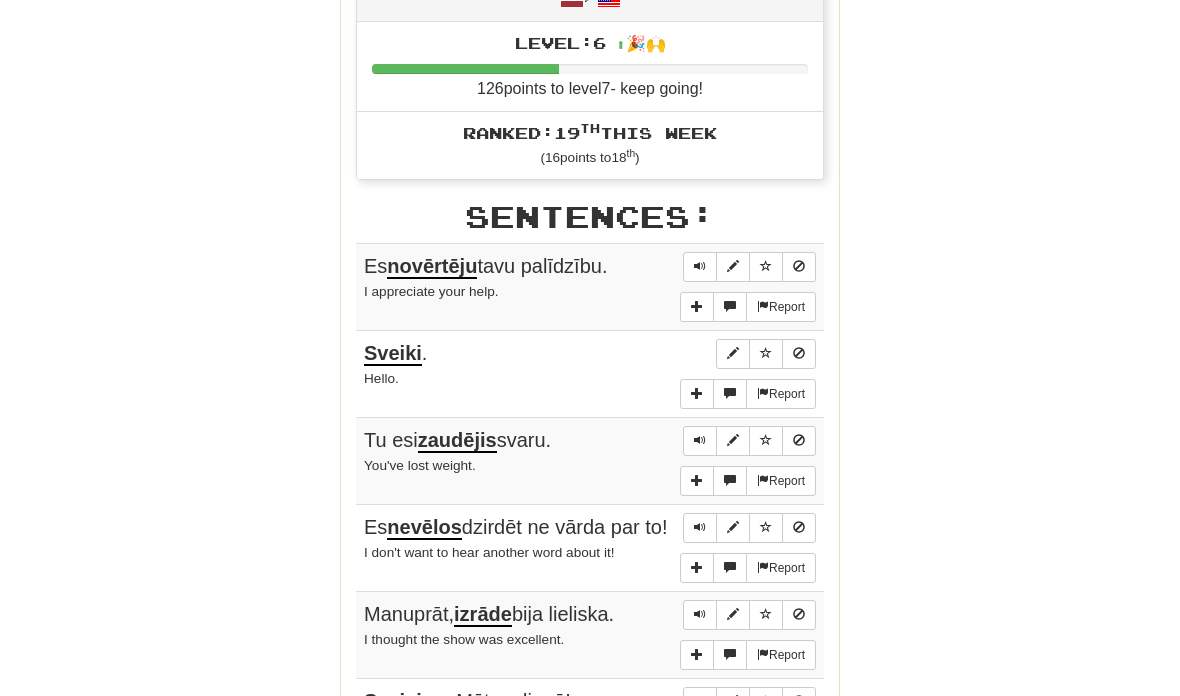 scroll, scrollTop: 1111, scrollLeft: 0, axis: vertical 